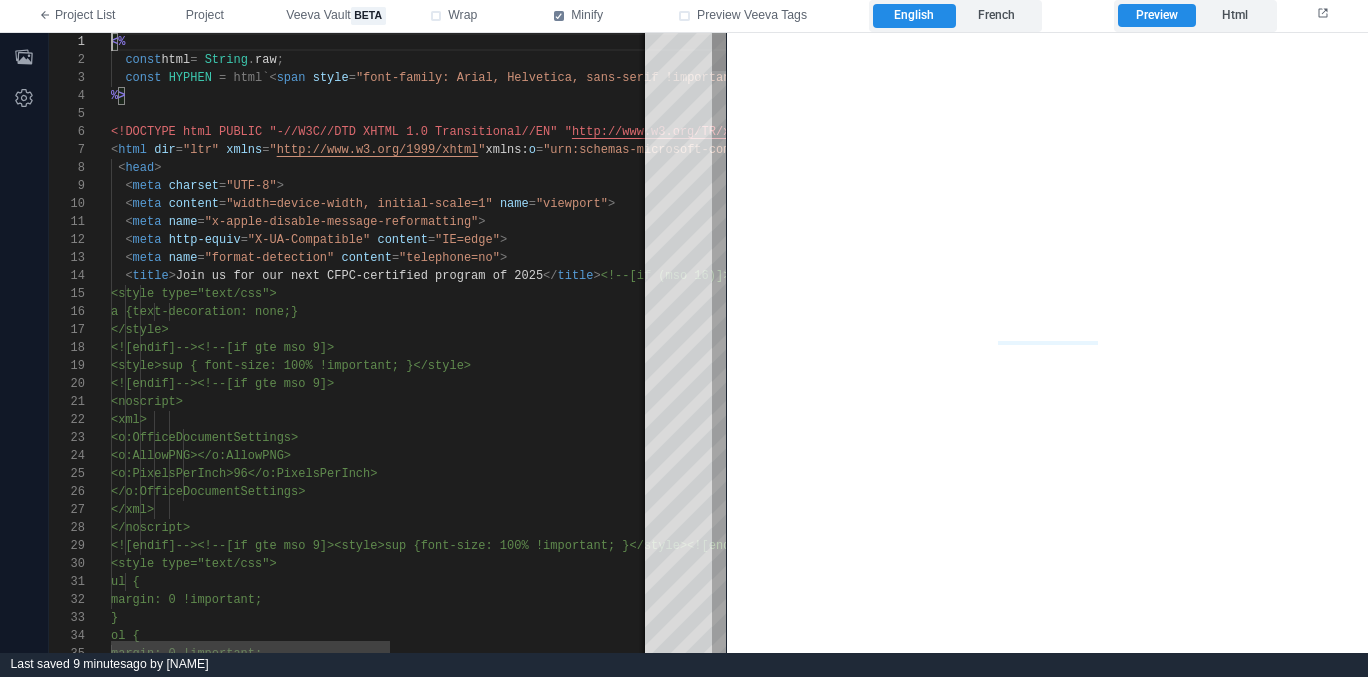 scroll, scrollTop: 0, scrollLeft: 0, axis: both 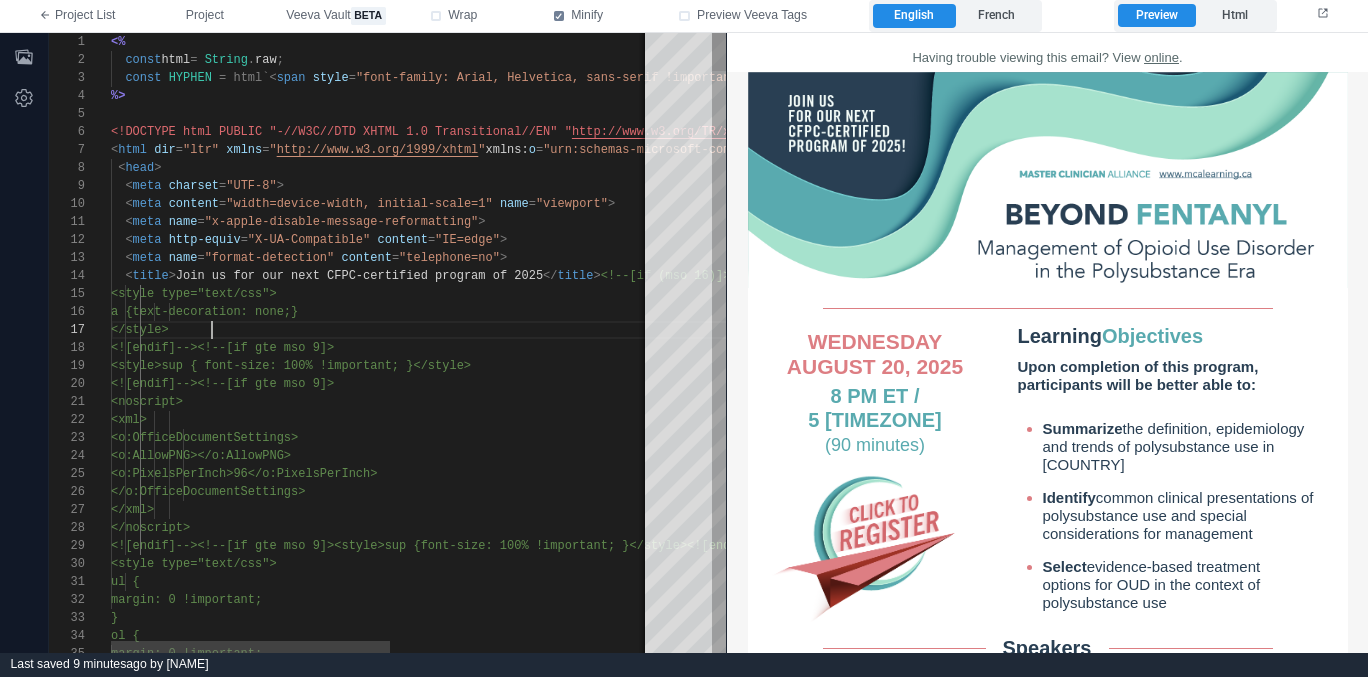 click on "</style>" at bounding box center (635, 330) 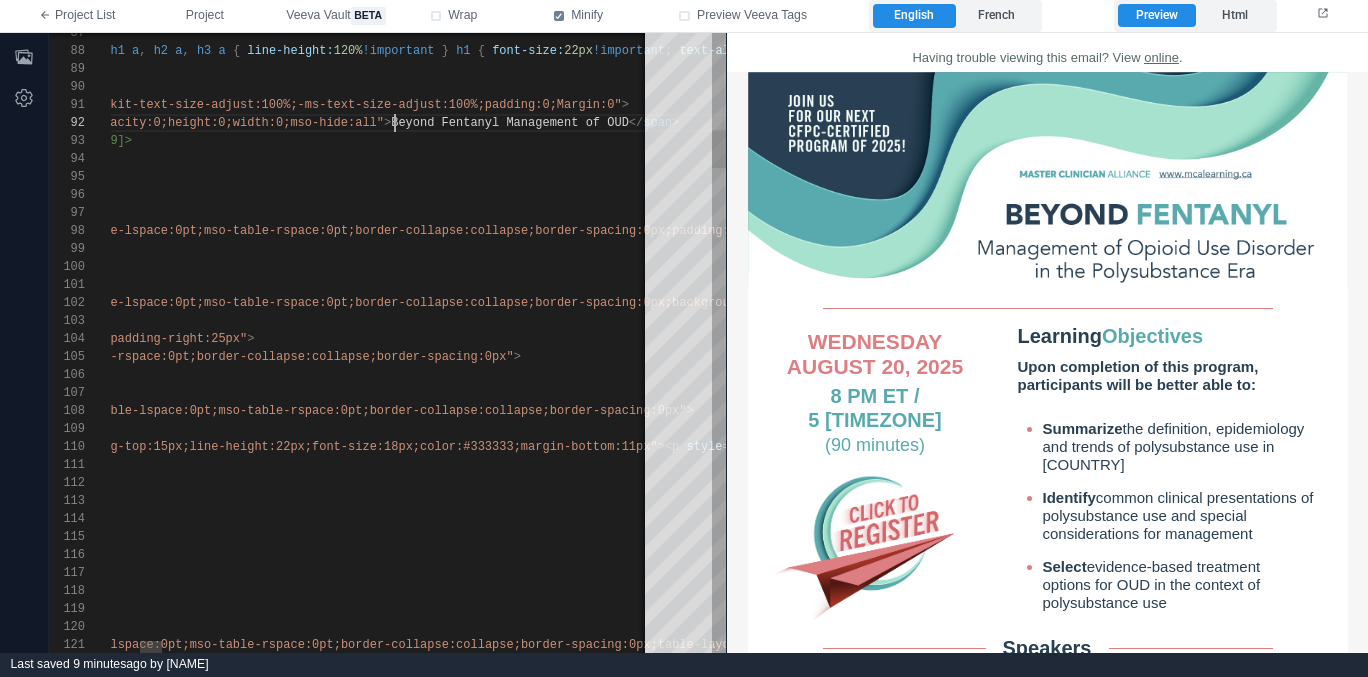 click on "112 113 114 115 116 117 118 119 120 121 111 110 109 108 107 105 106 104 103 102 101 100 99 98 97 96 95 94 93 92 91 90 89 88 87                  </ table ></ td >                  </ tr >              </ table ></ td >              </ tr >          </ table ></ td >       </ tr >       <!-- Fallback ENDS -->       < tr >        < td   valign = "top"   style = "padding:0;Margin:0" >         < table   cellspacing = "0"   cellpadding = "0"   align = "center"   class = "cb"   role = "none"   style = "mso-table-lspace:0pt;mso-table-rspace:0pt;border- collapse:collapse;border-spacing:0px;table-layout: fixed !important;width:100%" >                      </ tr >                      < td   align = "center"   class = "es-infoblock es-m-p5l"   style = "padding:0;Margin:0;padding-top:15px;line-height:22px;font-size:18px;color:#333333;margin-bottom:11px" >< p   style = > < ><" at bounding box center [387, 343] 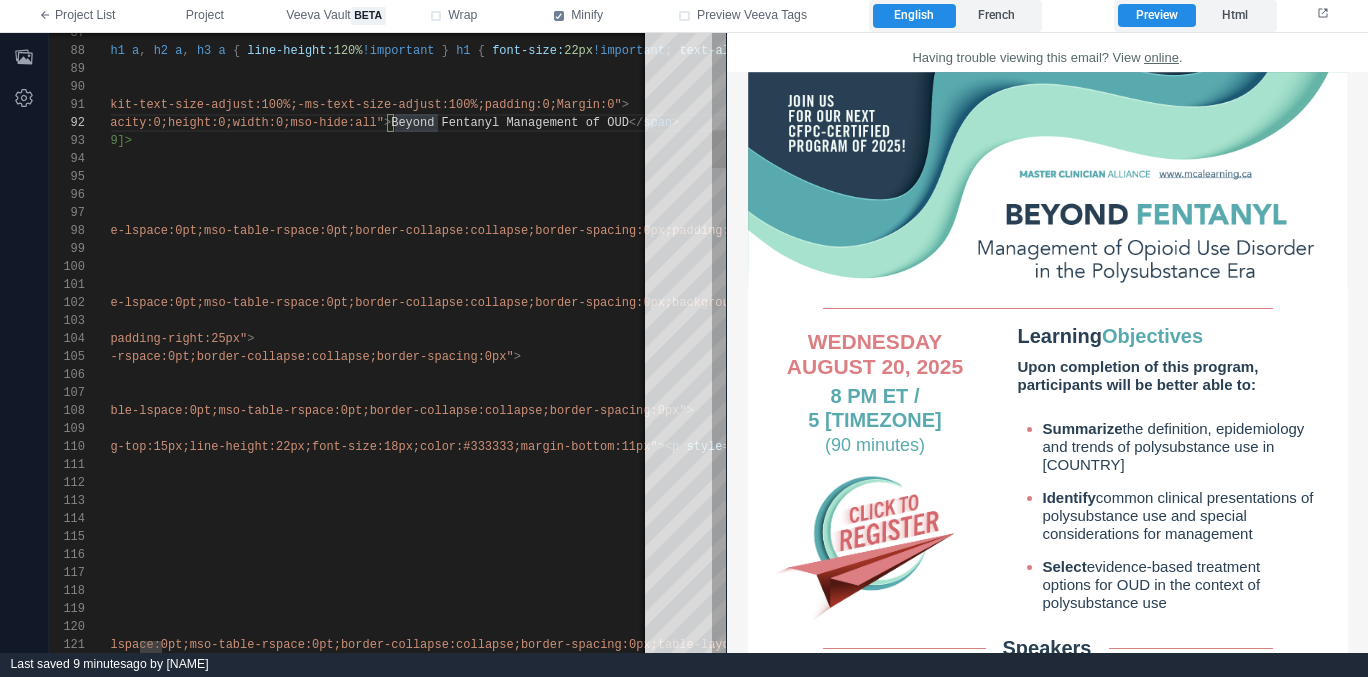 scroll, scrollTop: 36, scrollLeft: 14, axis: both 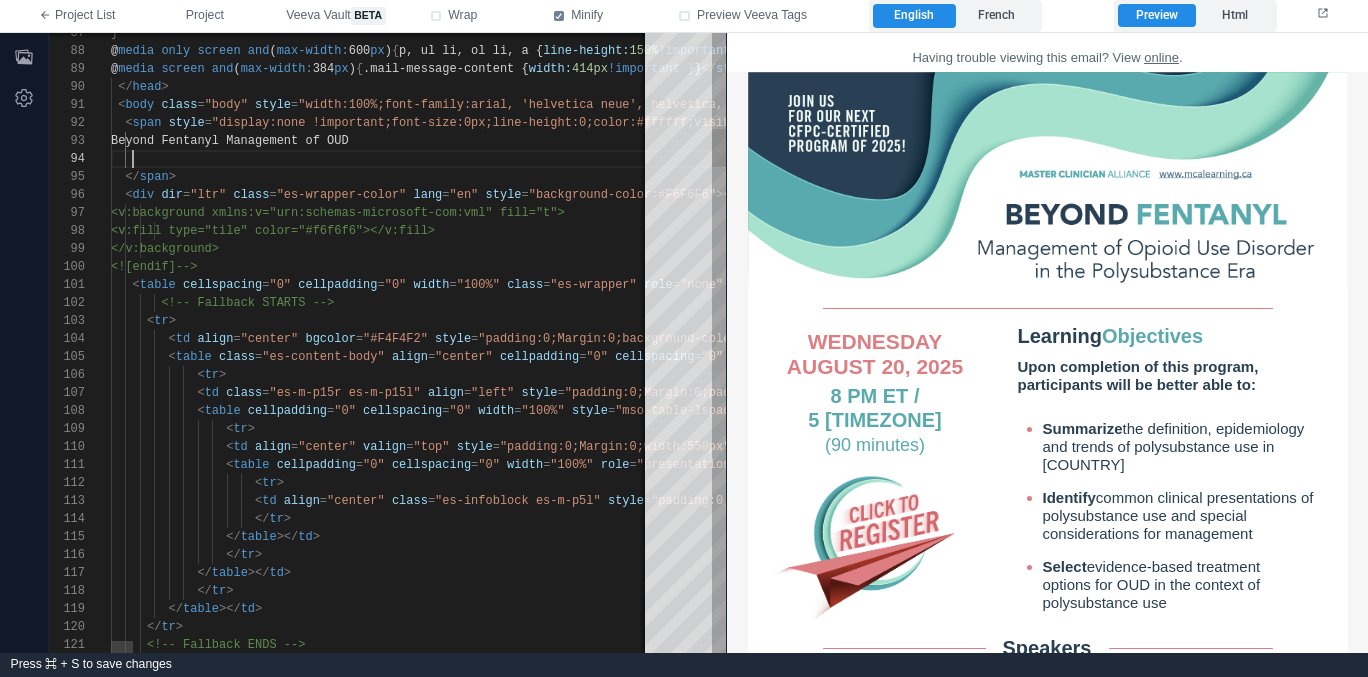 paste on "**********" 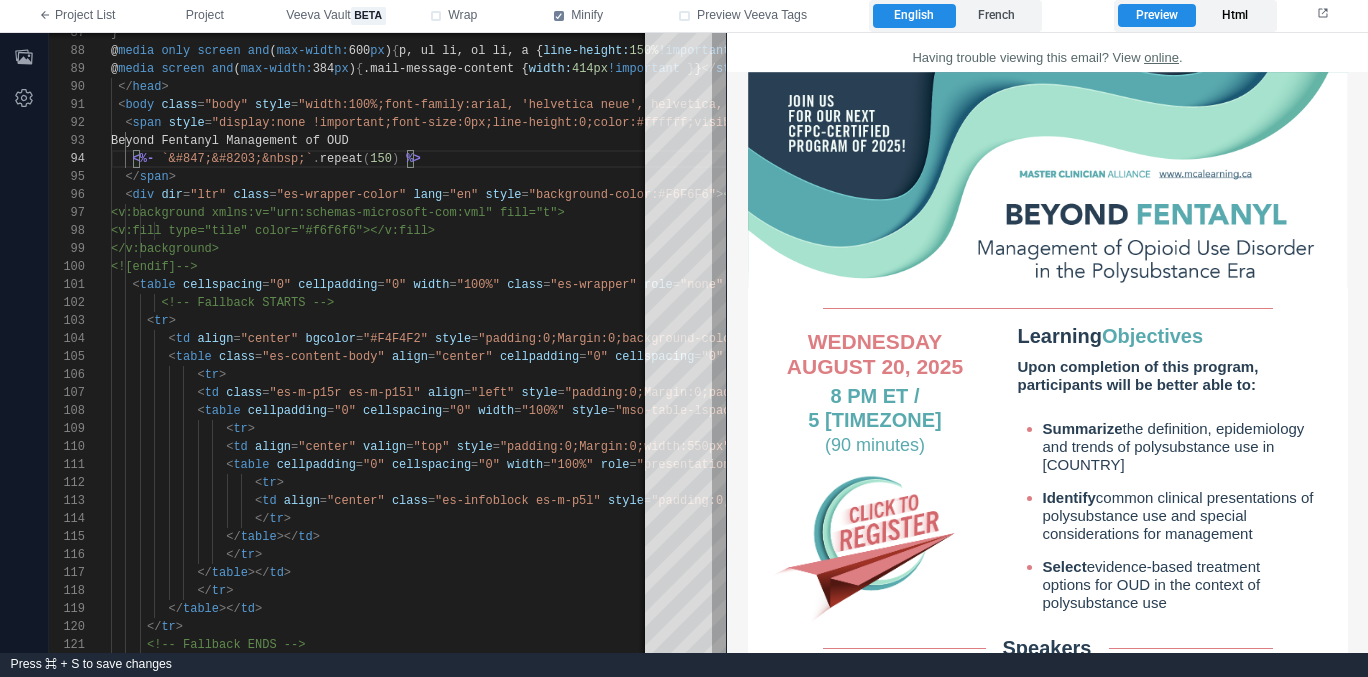 type on "**********" 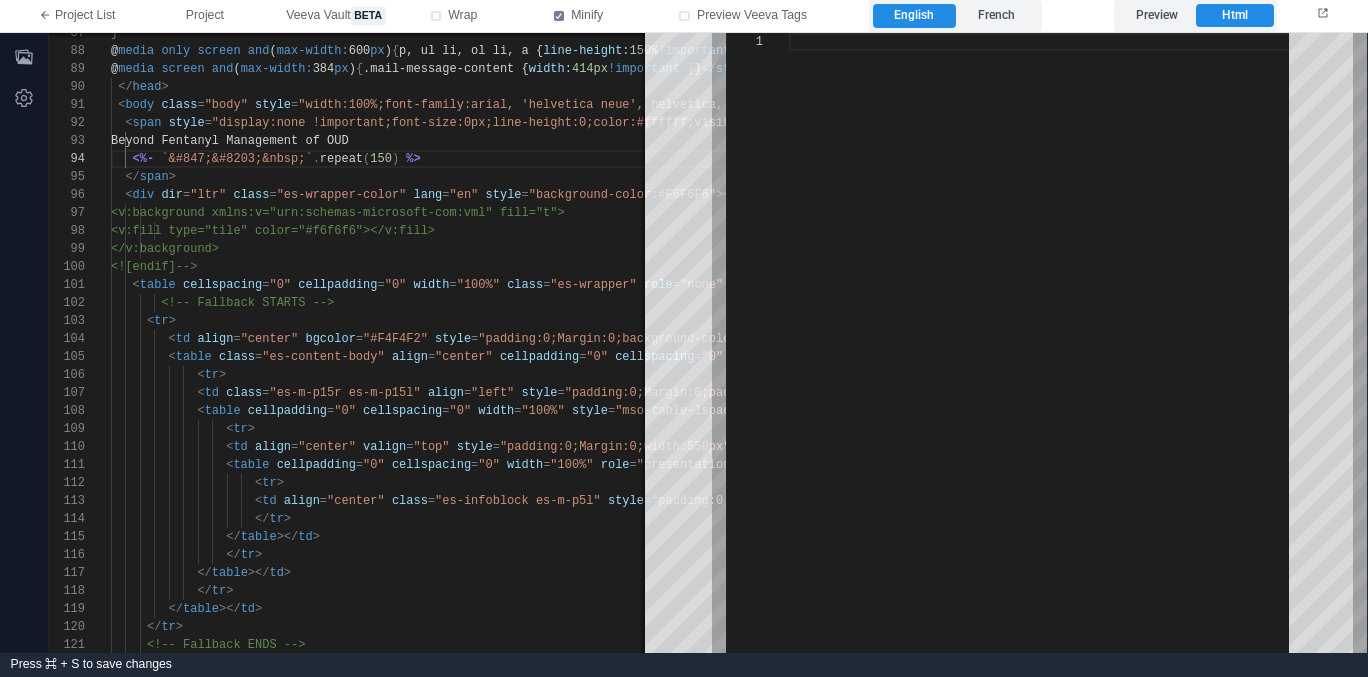 scroll, scrollTop: 162, scrollLeft: 0, axis: vertical 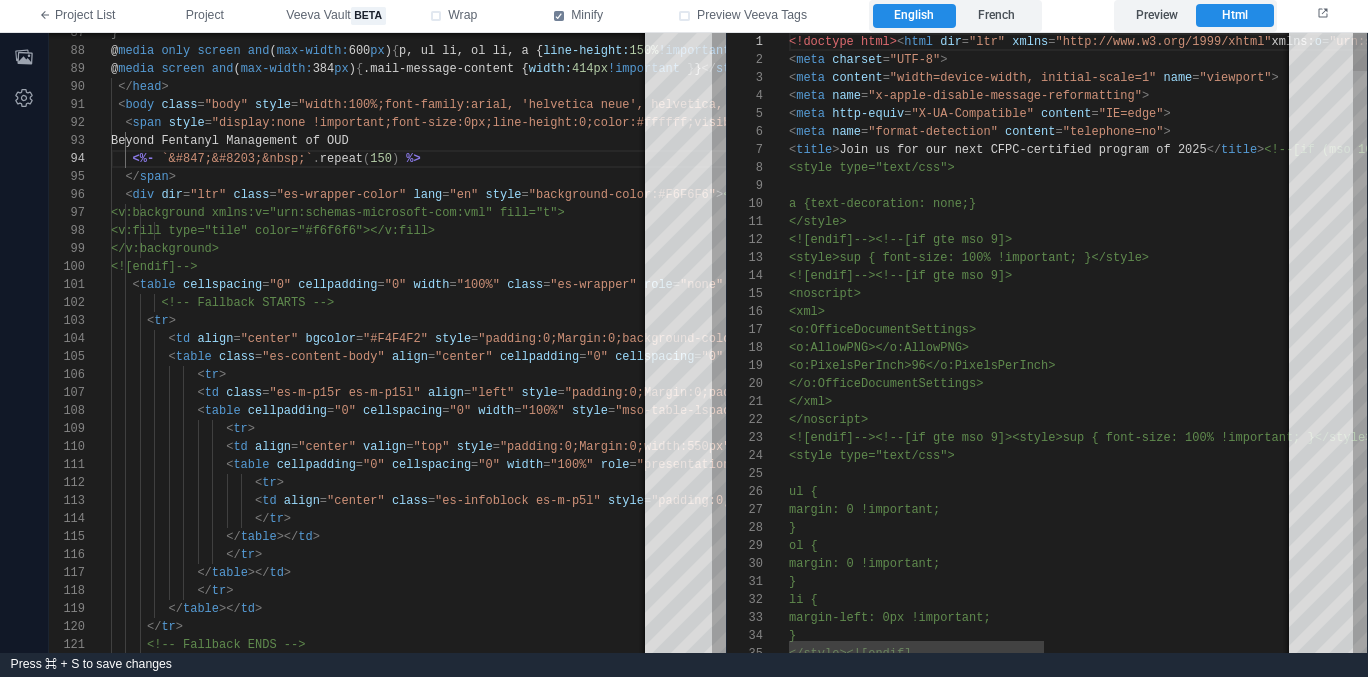 click on "a {text-decoration: none;}" at bounding box center [1291, 204] 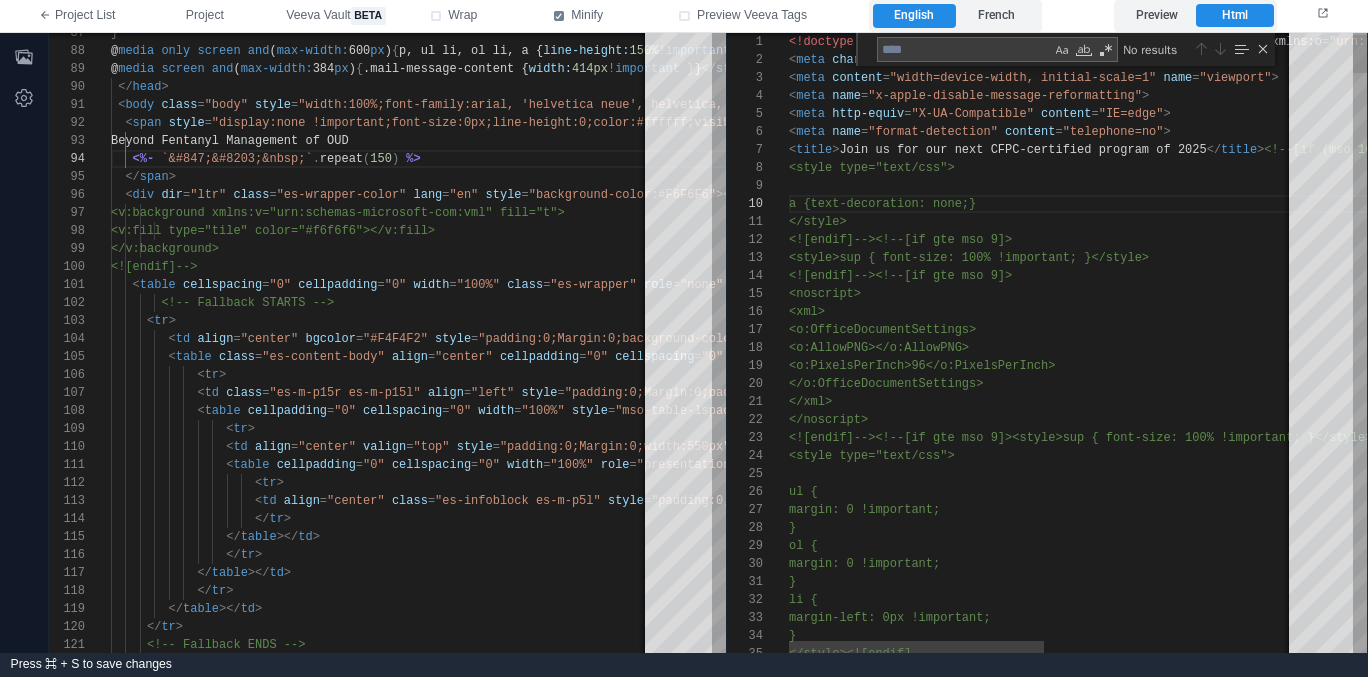 type on "**********" 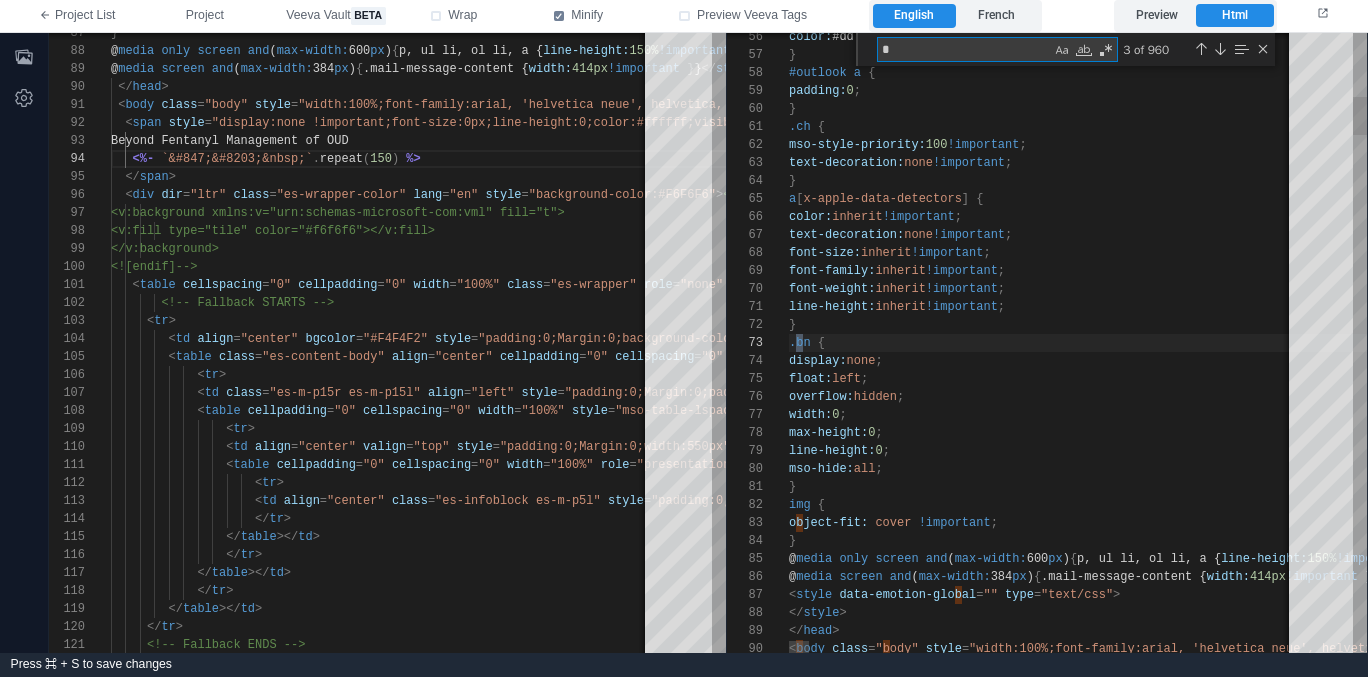 type on "**********" 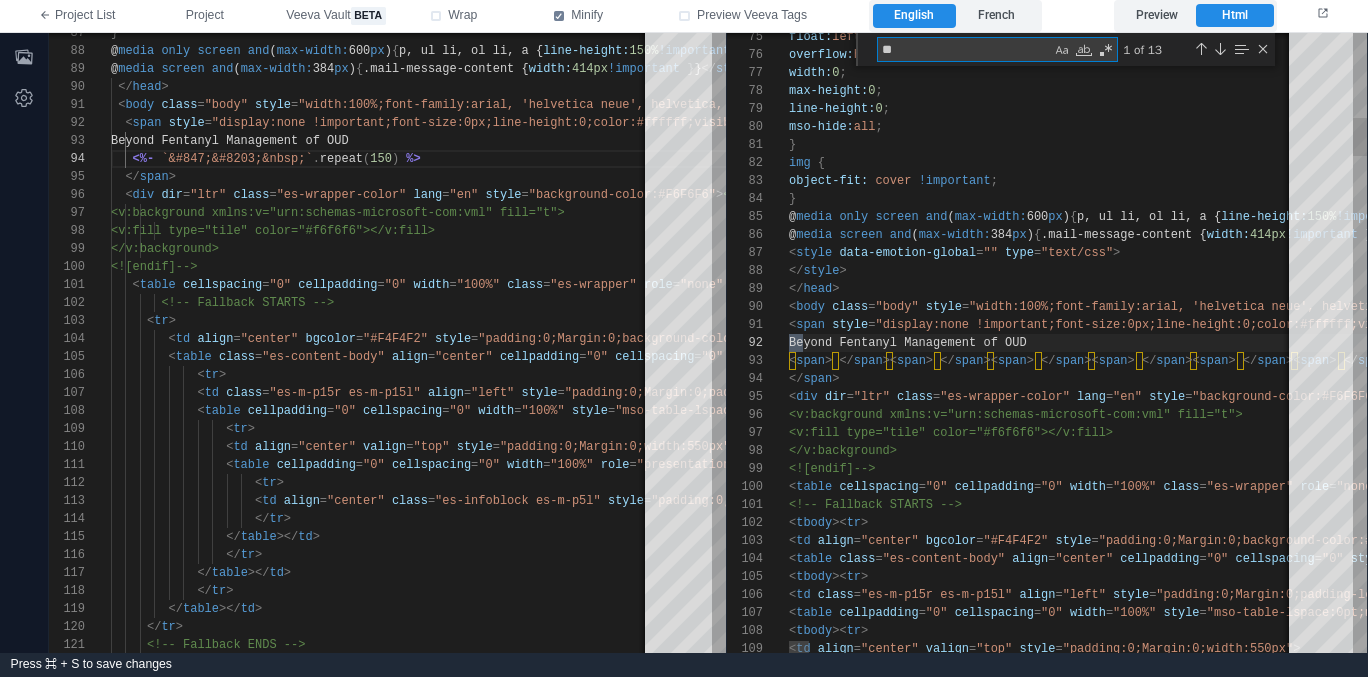 type on "**********" 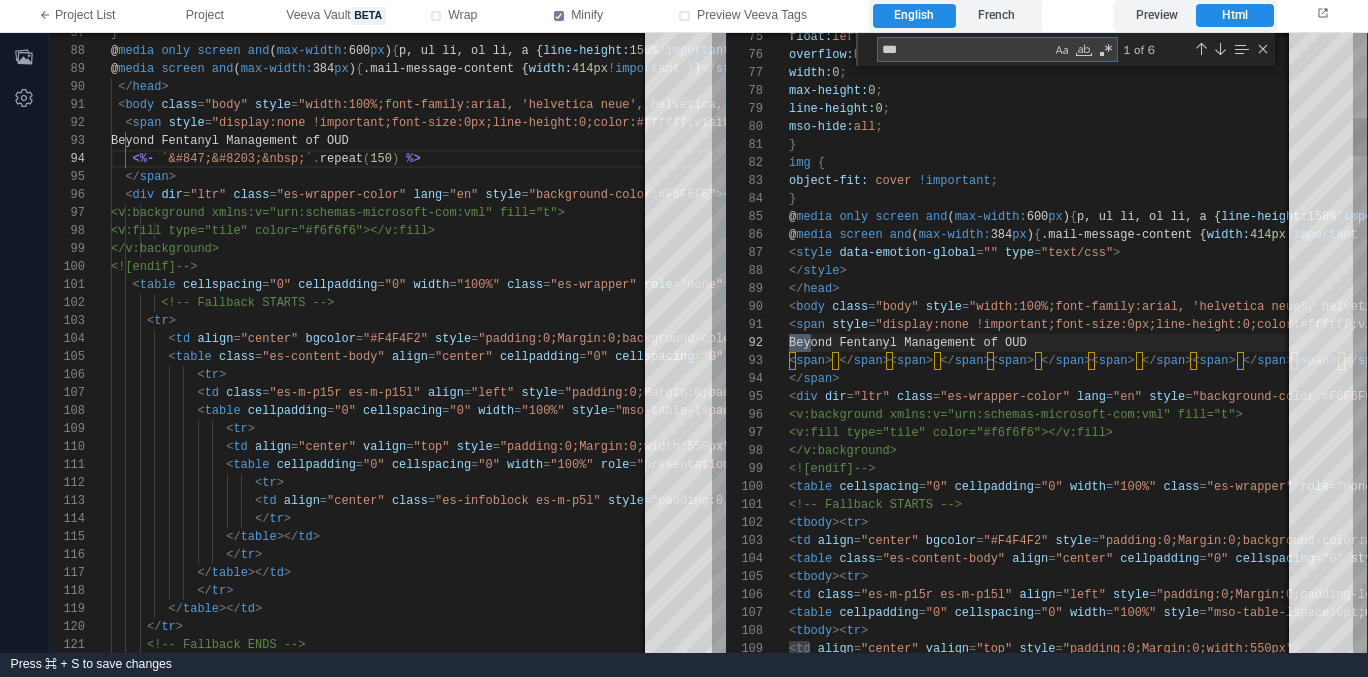 type on "**********" 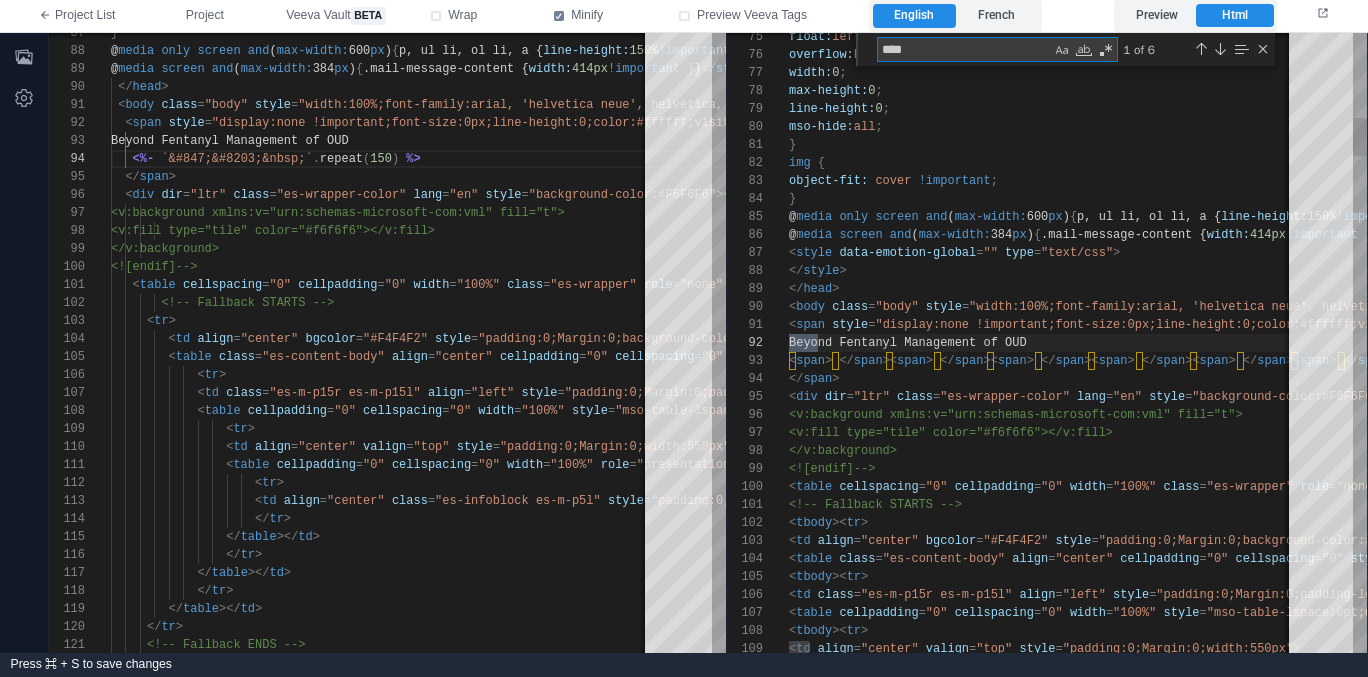 type on "**********" 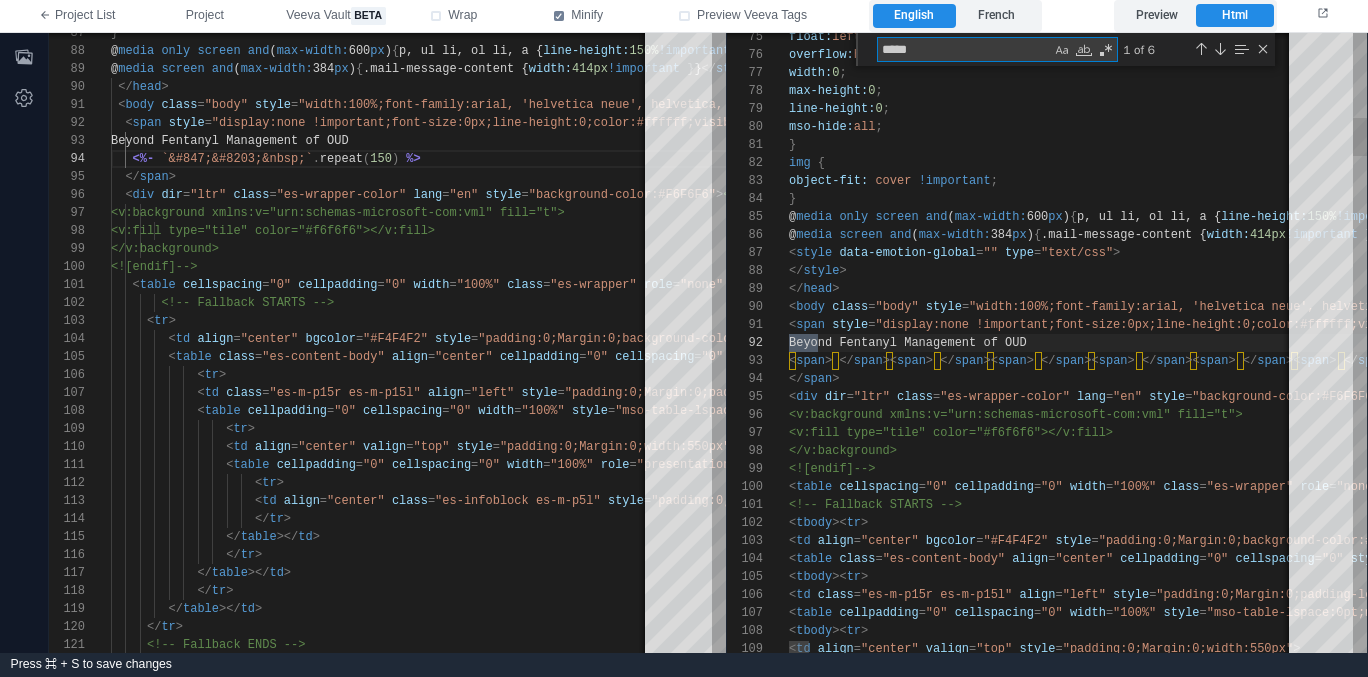scroll, scrollTop: 36, scrollLeft: 36, axis: both 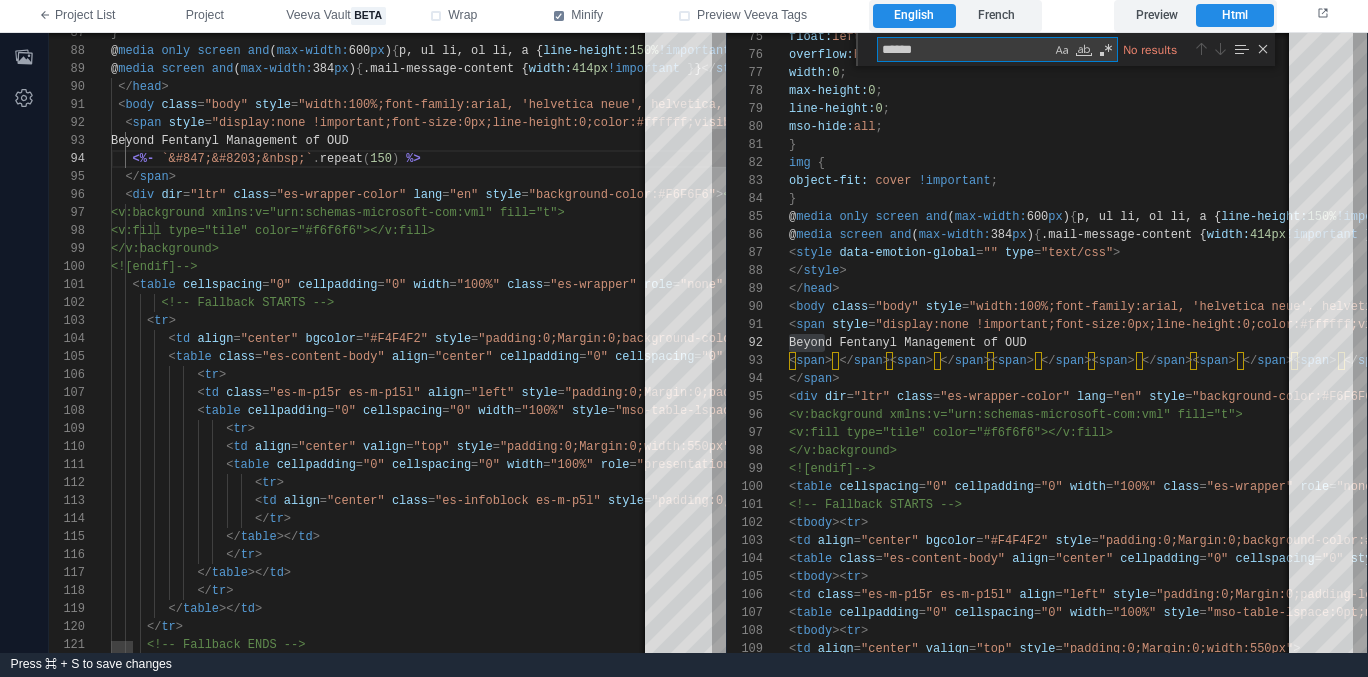 type on "******" 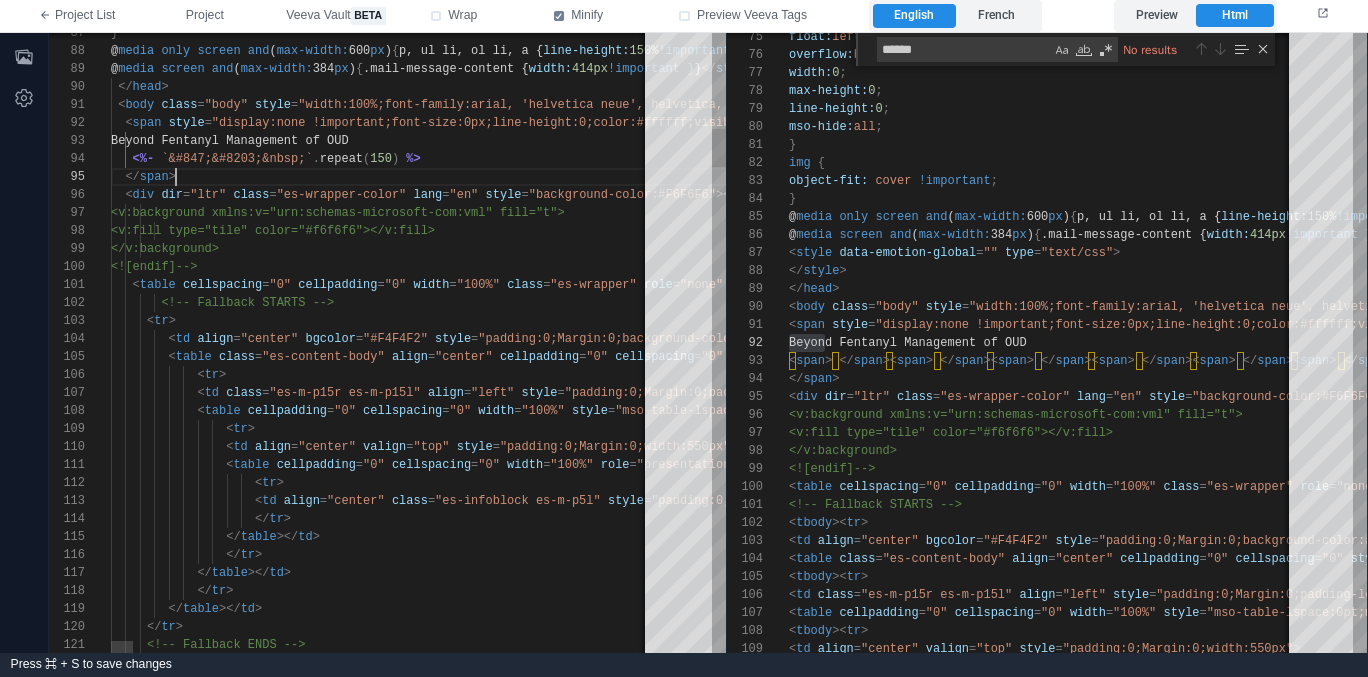 click on "</ span >" at bounding box center [6722, 177] 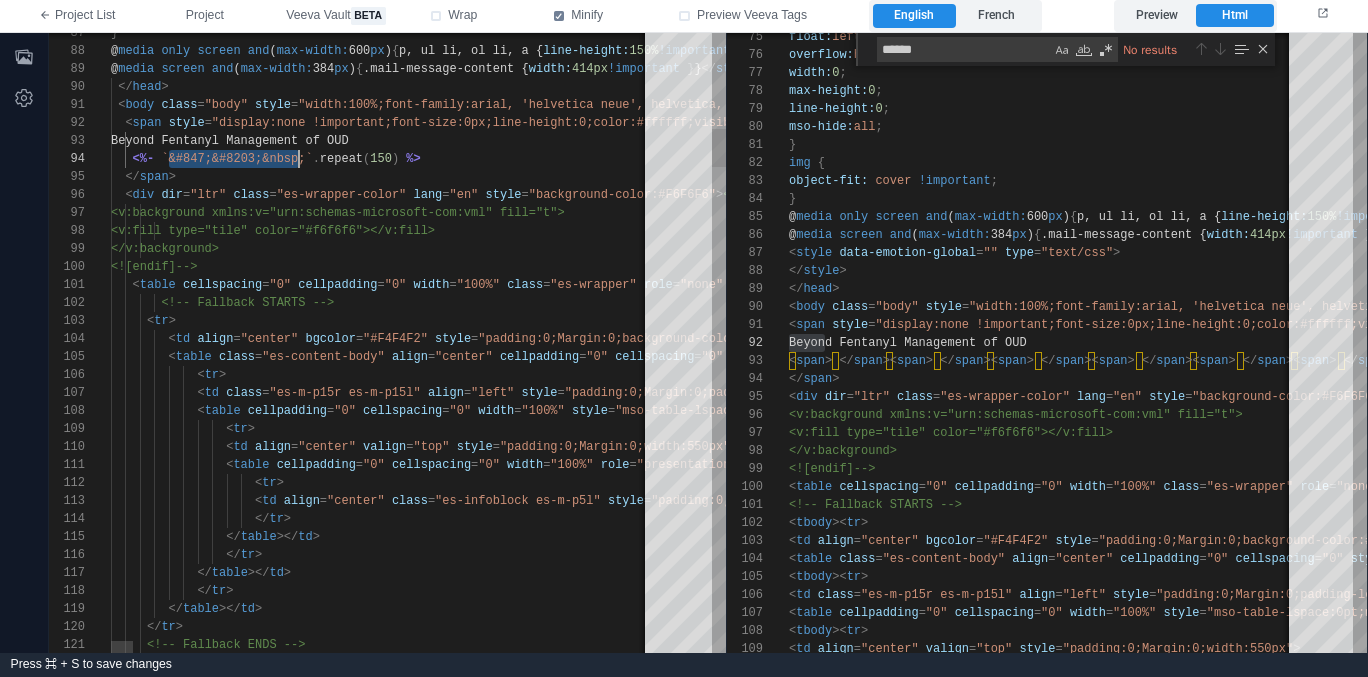 scroll, scrollTop: 54, scrollLeft: 188, axis: both 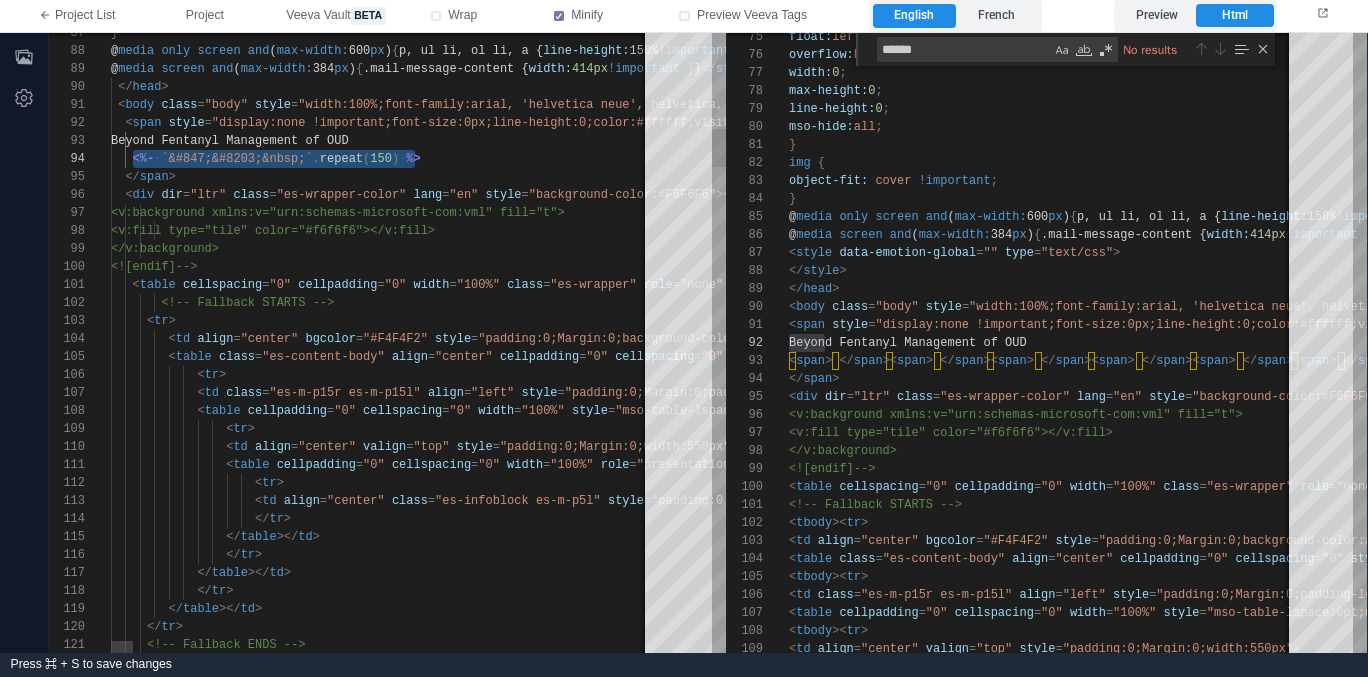 paste 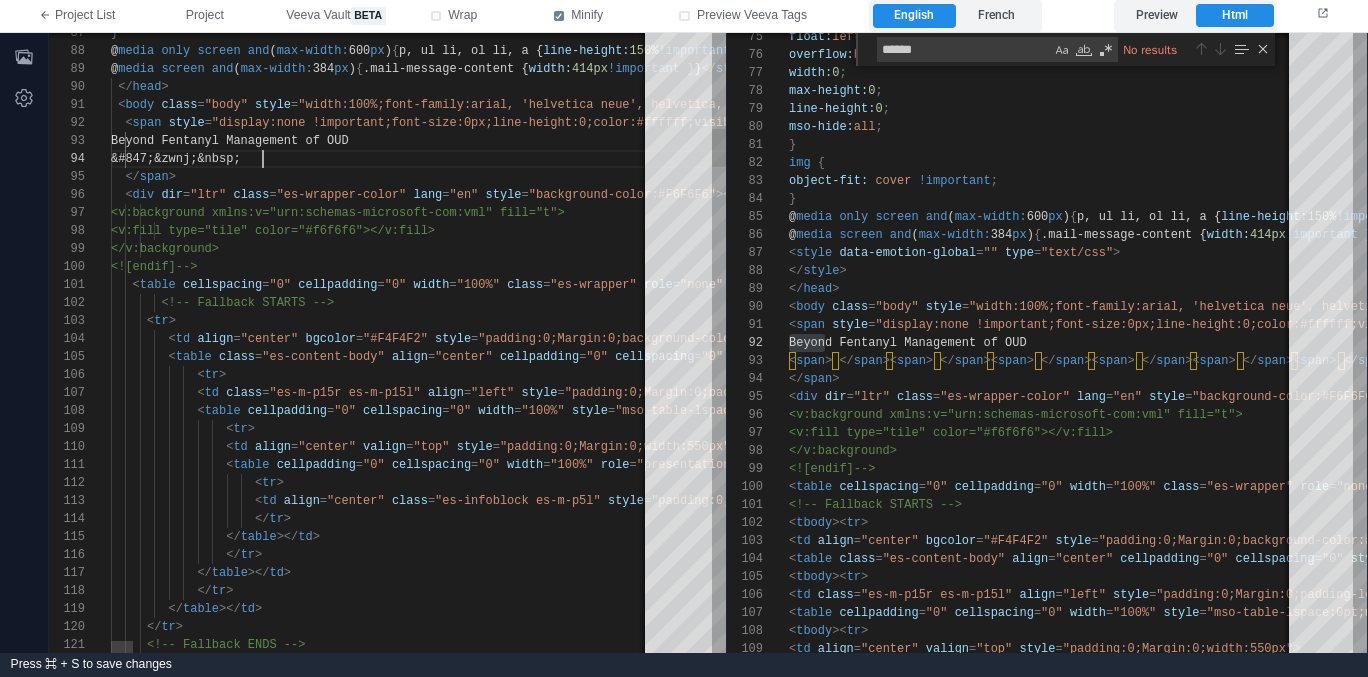 type on "**********" 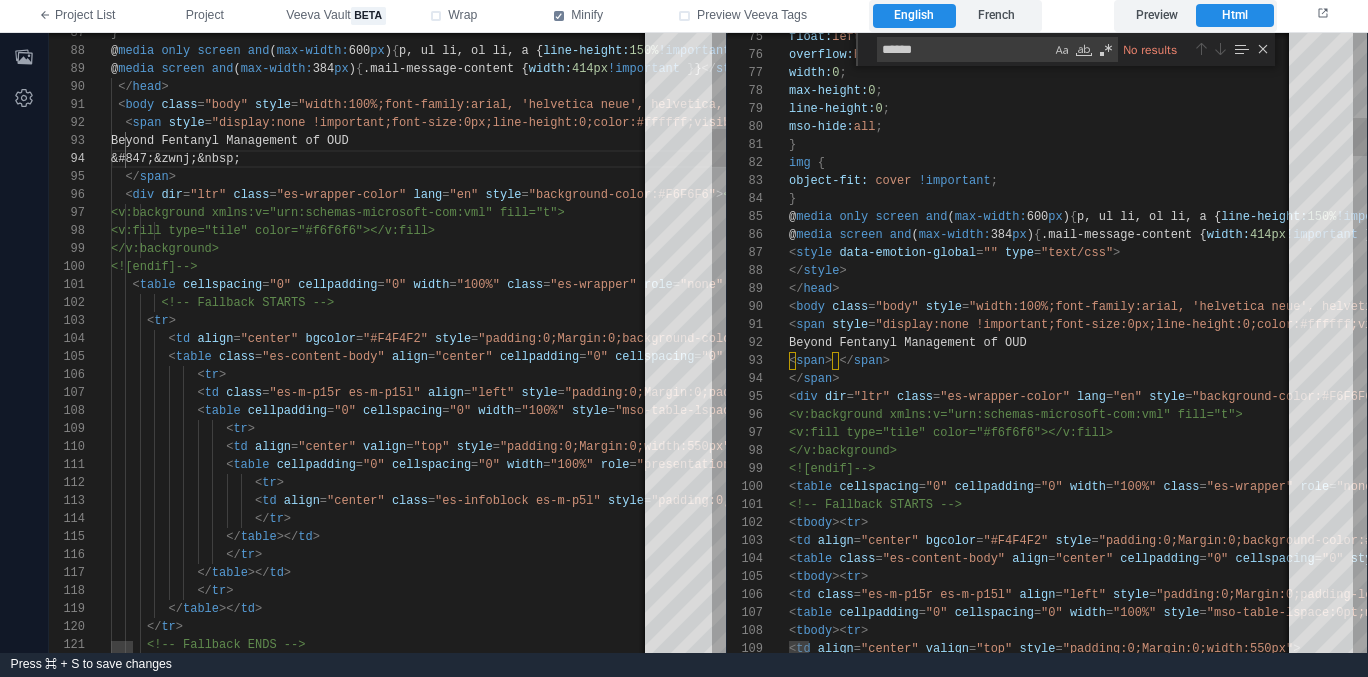 paste on "**********" 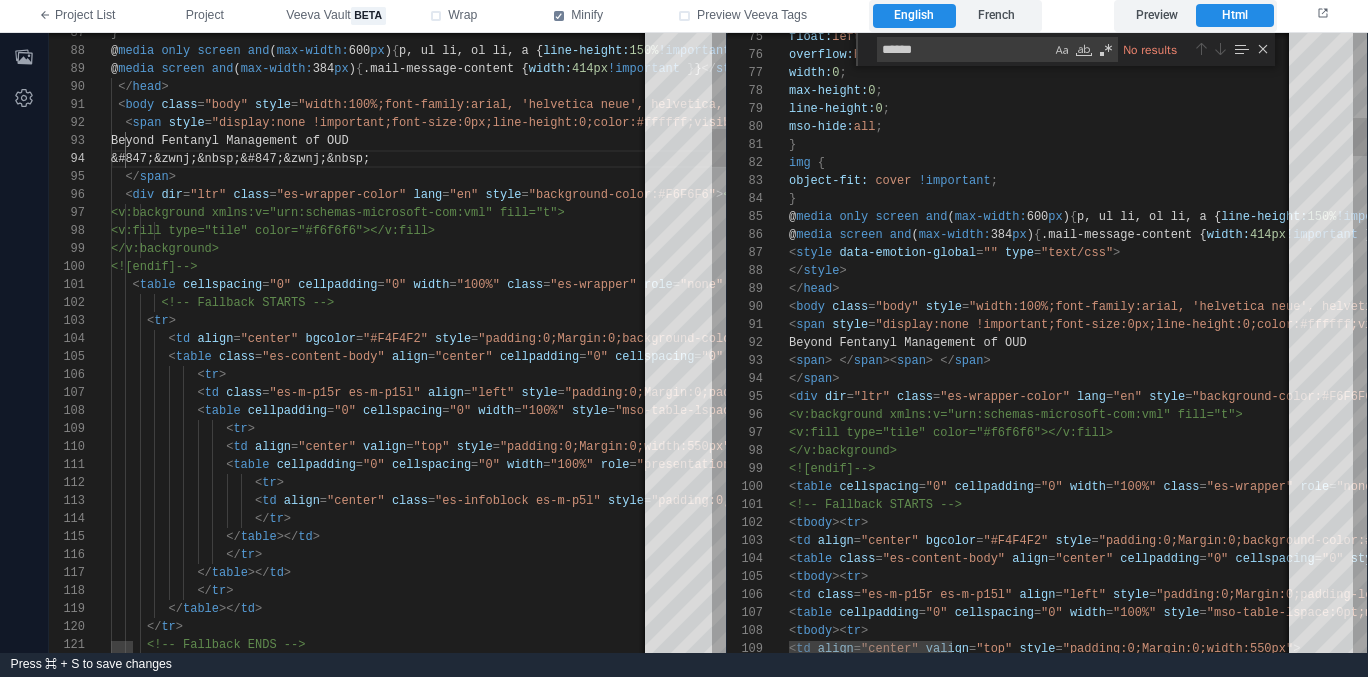 paste on "**********" 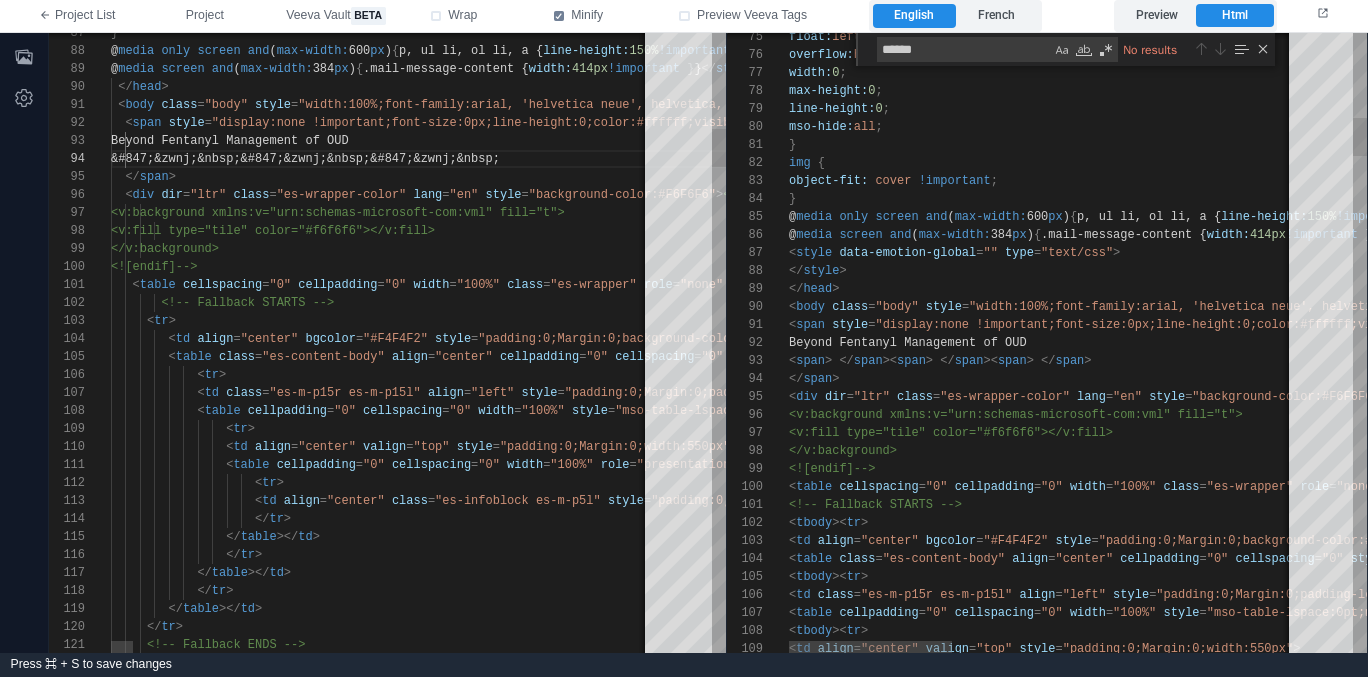 paste on "**********" 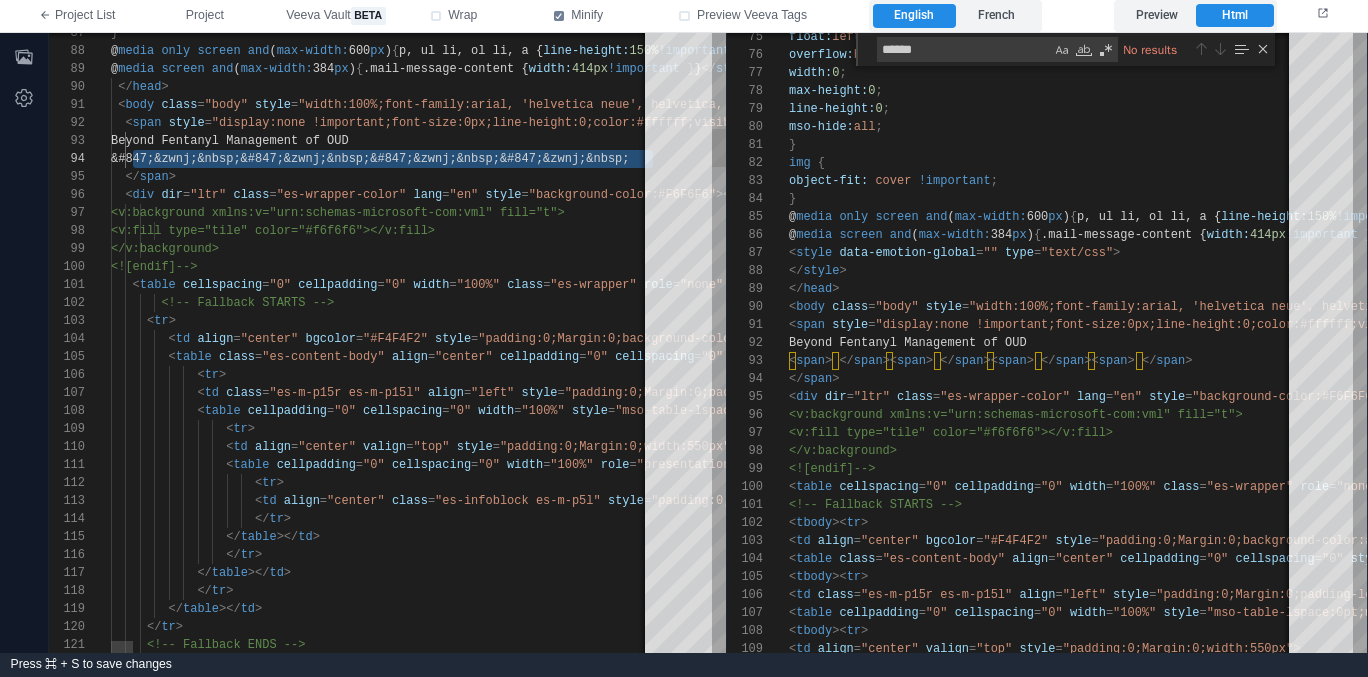 scroll, scrollTop: 54, scrollLeft: 542, axis: both 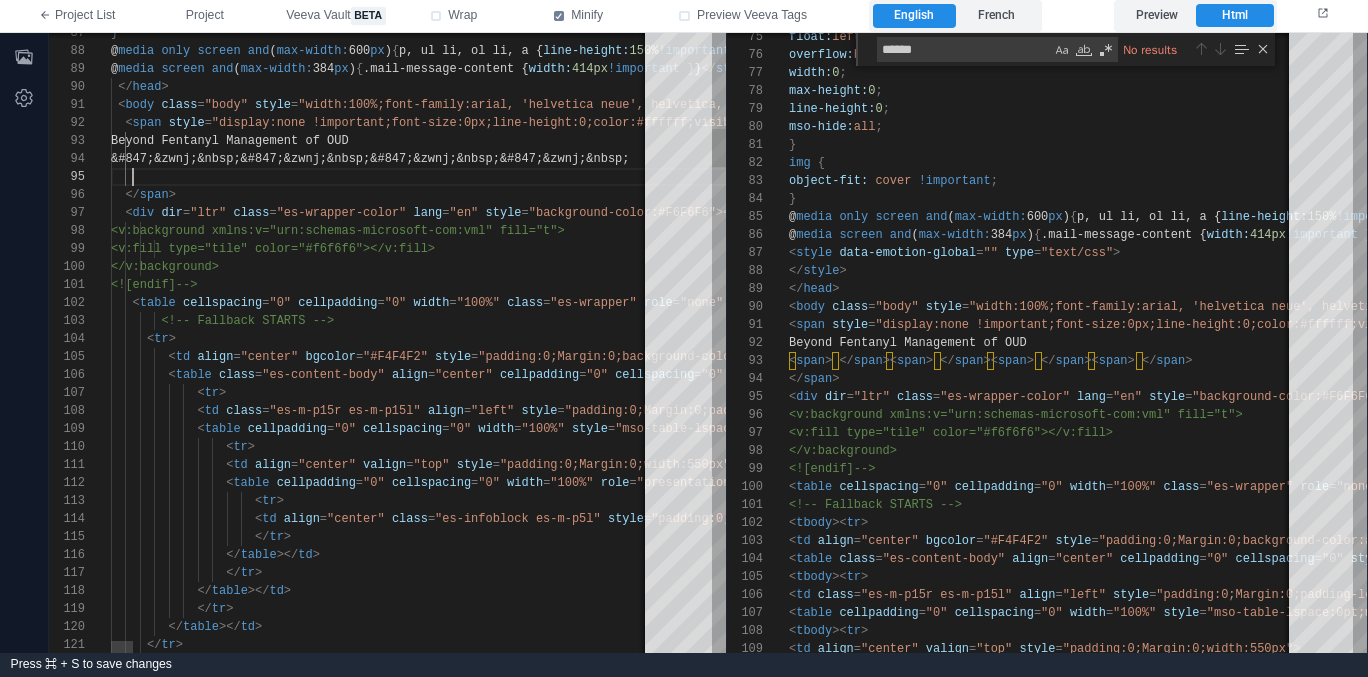 paste on "**********" 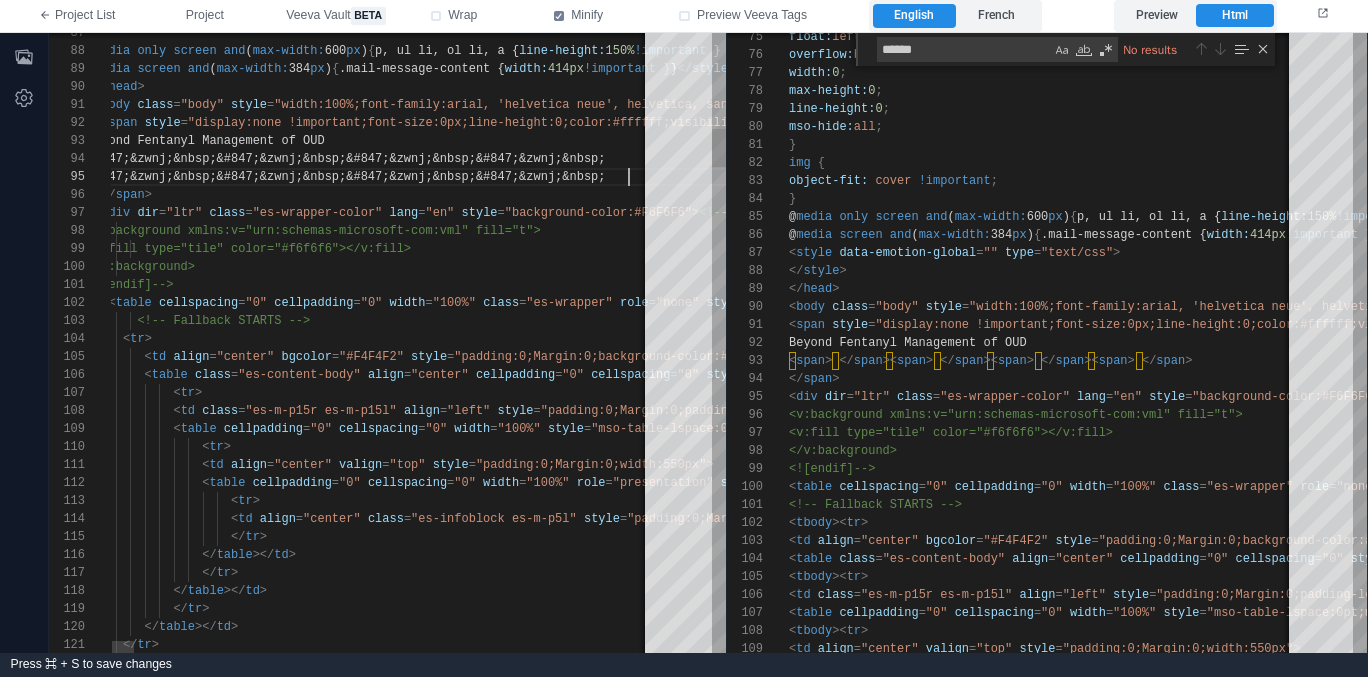 paste on "**********" 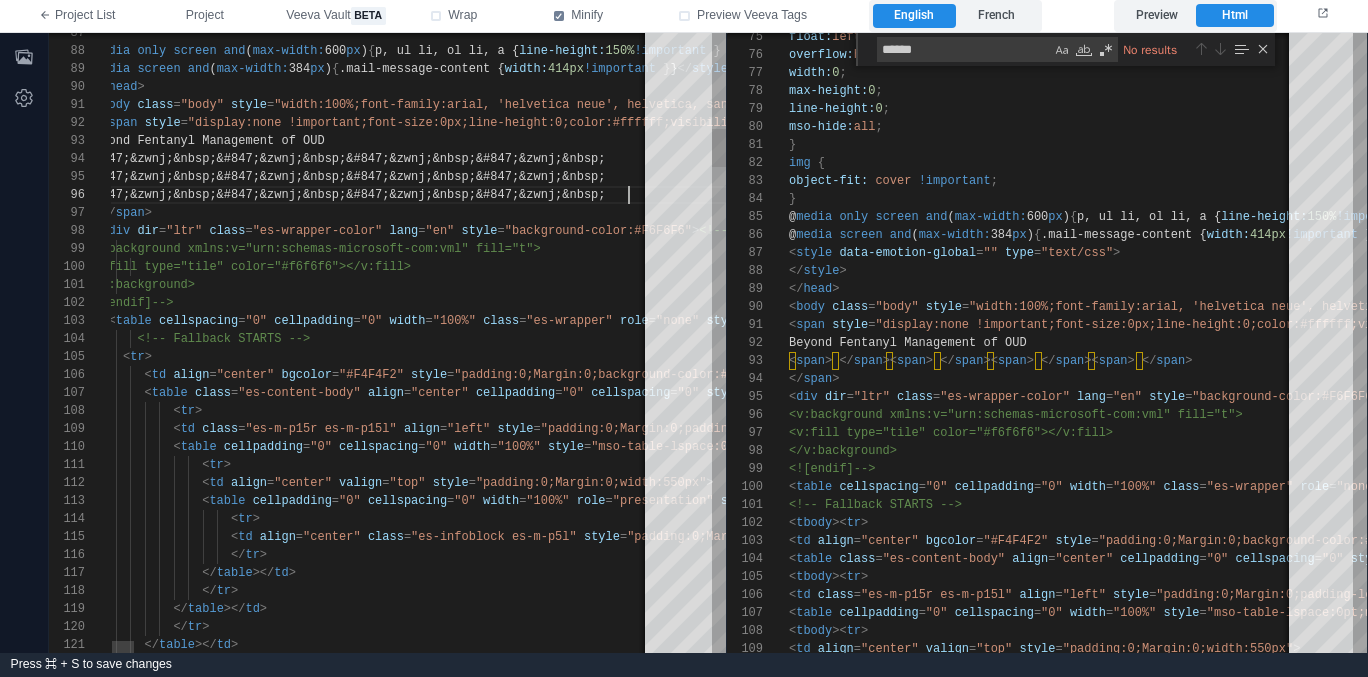 paste on "**********" 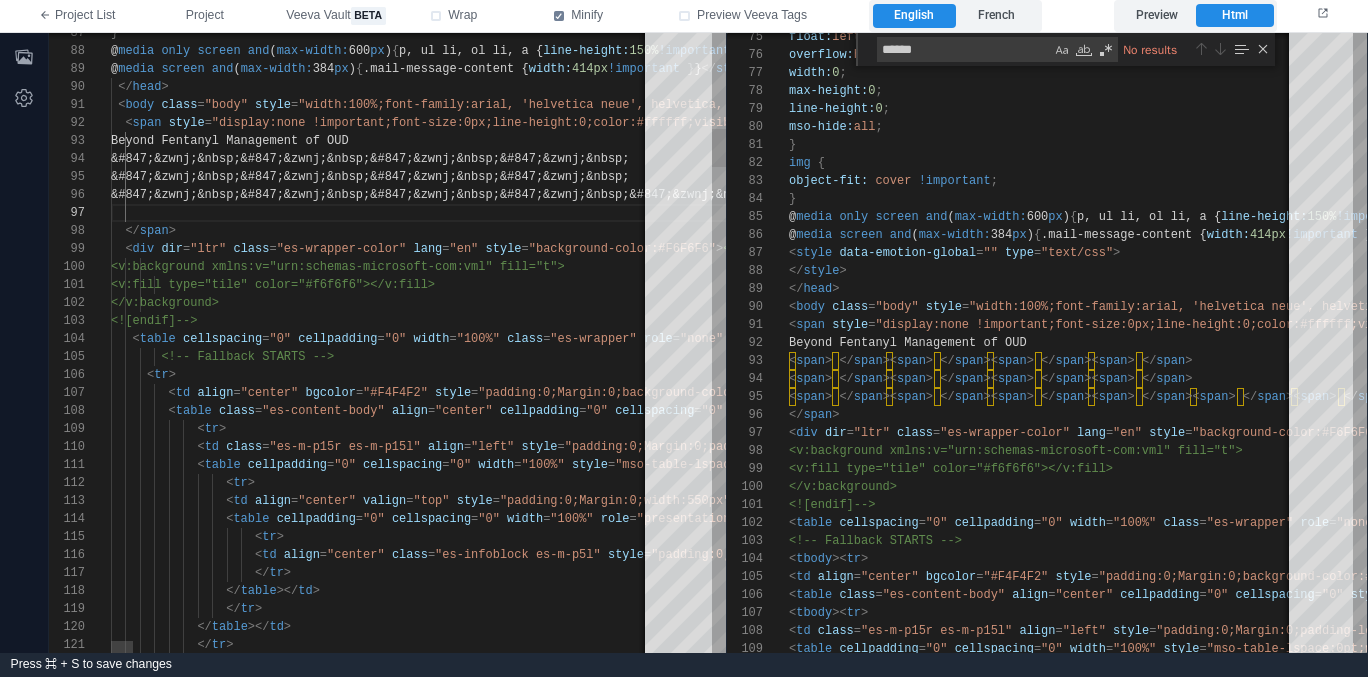 paste on "**********" 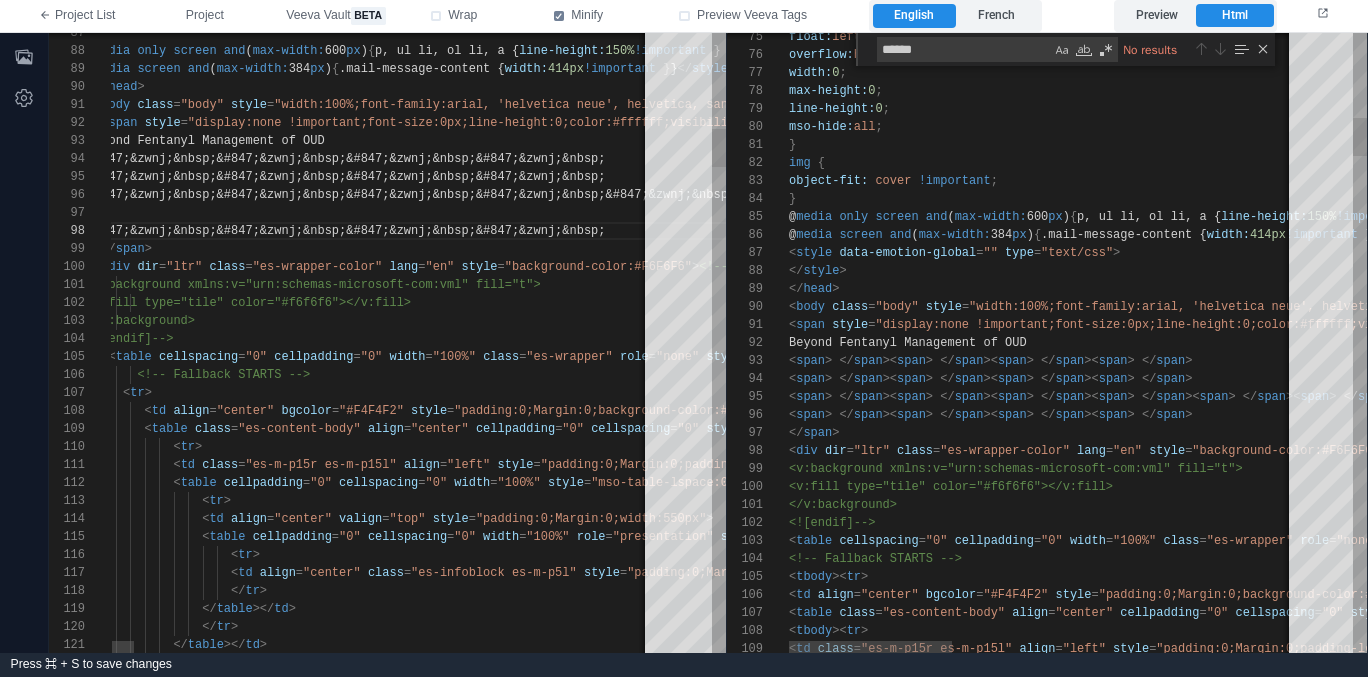 scroll, scrollTop: 108, scrollLeft: 0, axis: vertical 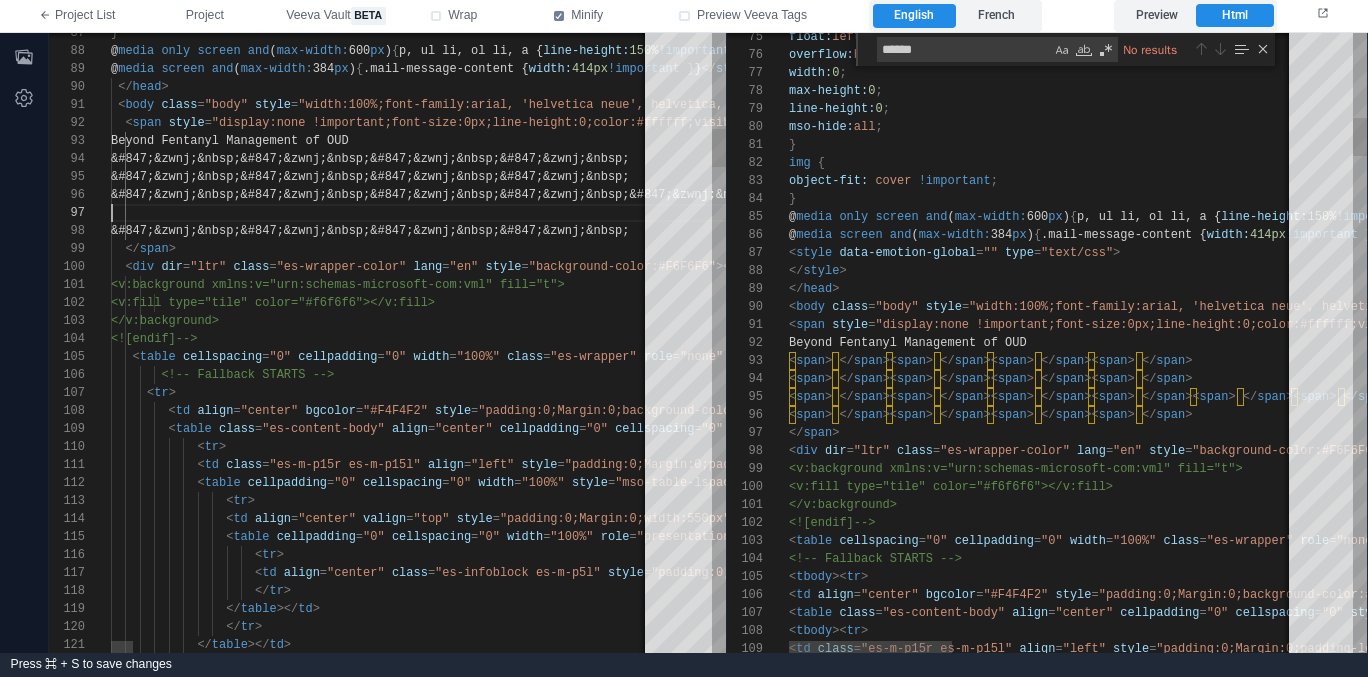 paste on "**********" 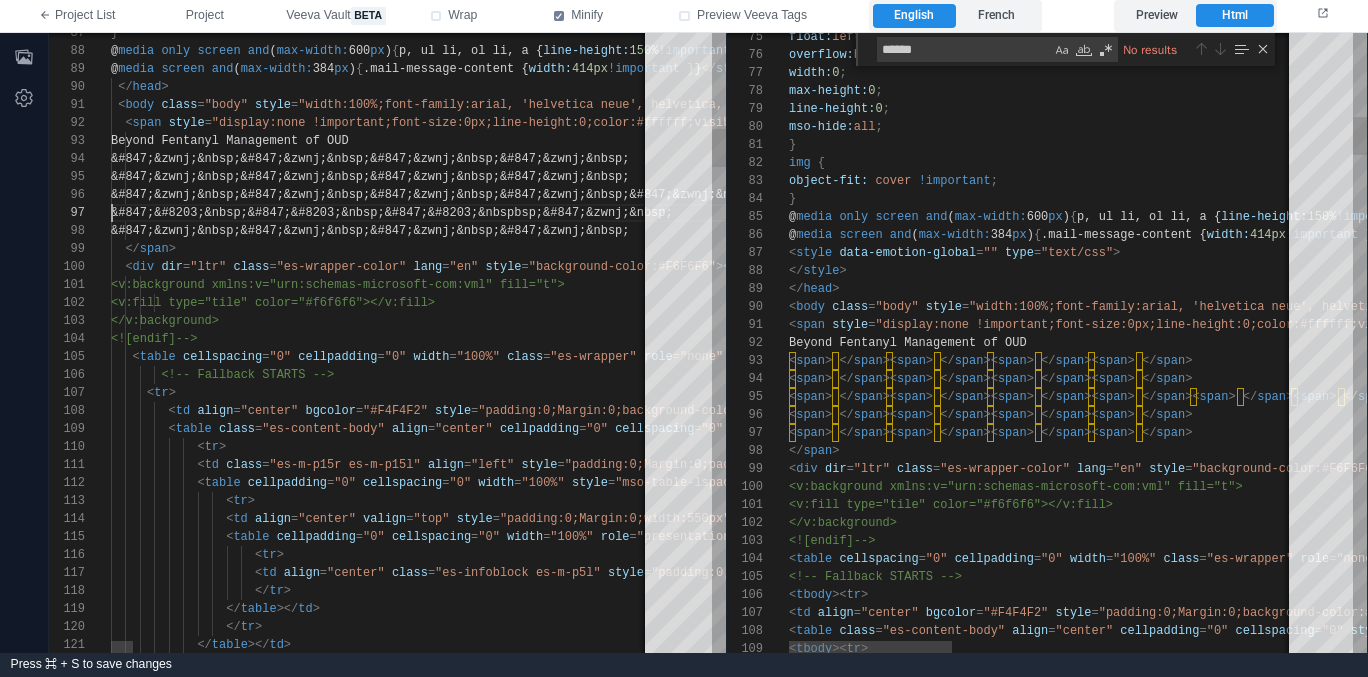 scroll, scrollTop: 108, scrollLeft: 0, axis: vertical 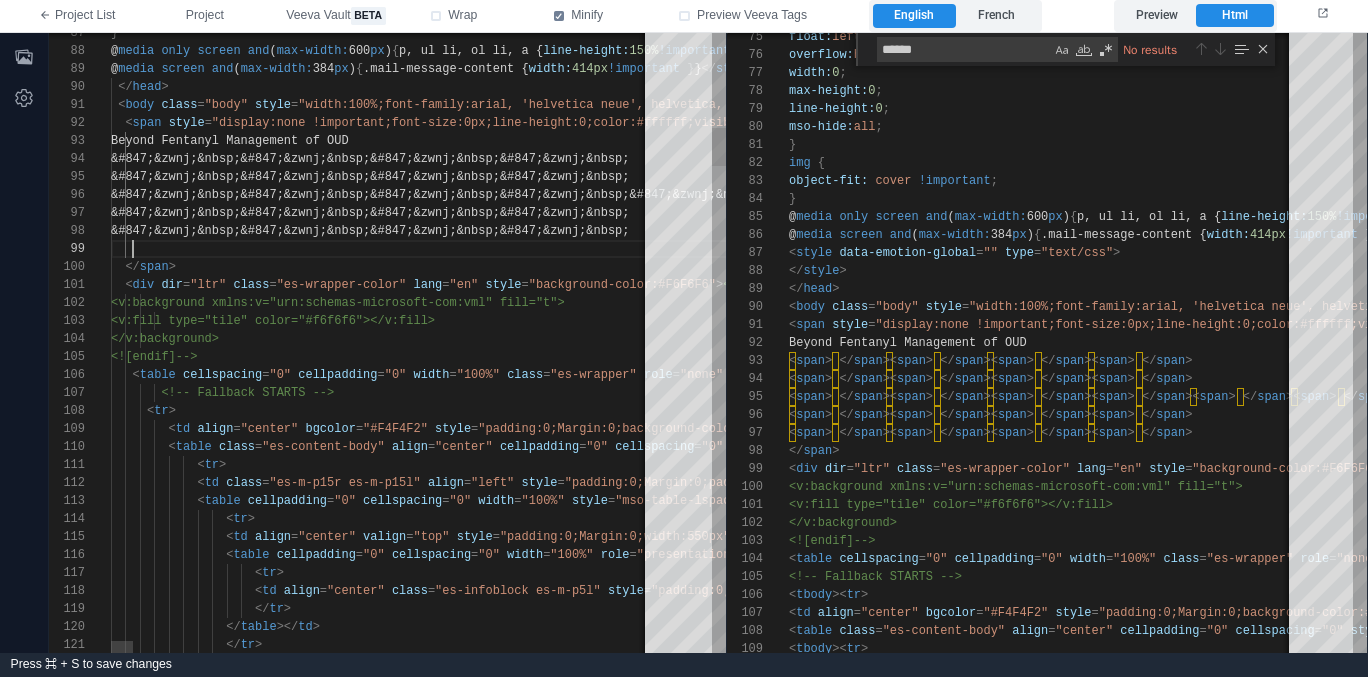 paste on "**********" 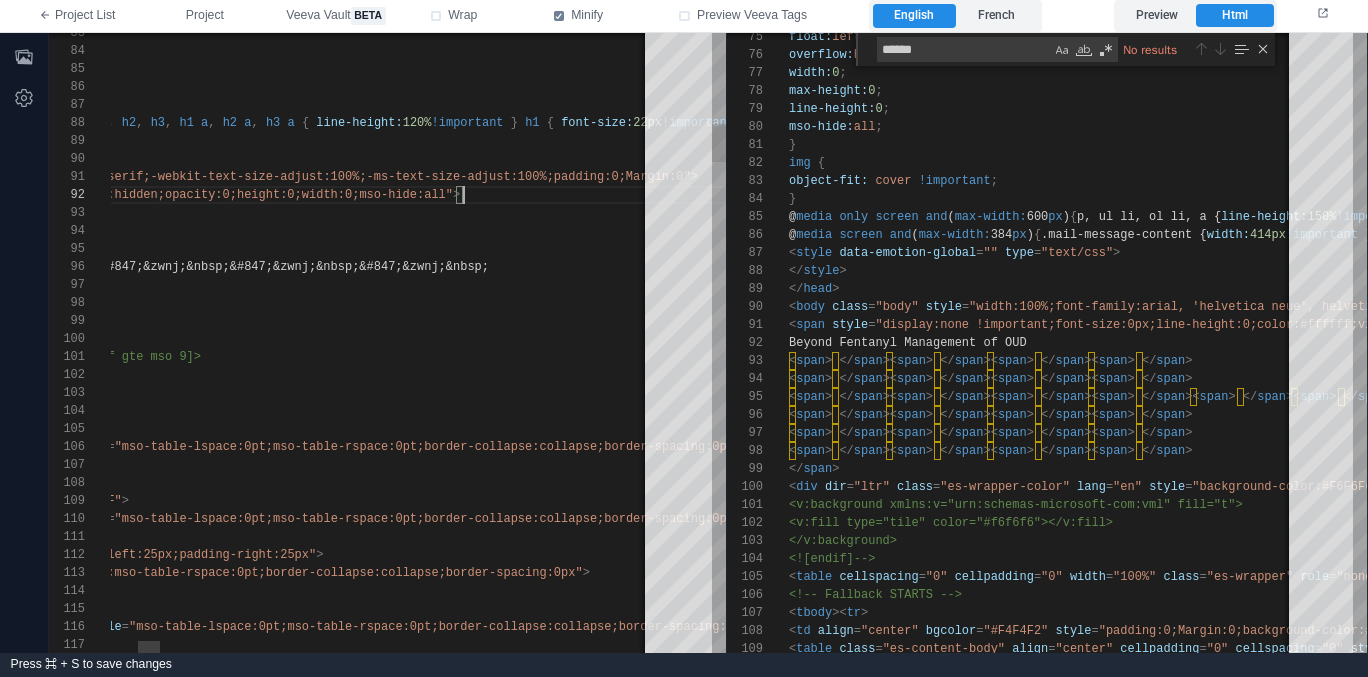 click on "< span   style = "display:none !important;font-size:0px;line-height :0;color:#ffffff;visibility:hidden;opacity:0;heigh t:0;width:0;mso-hide:all" >" at bounding box center (6063, 195) 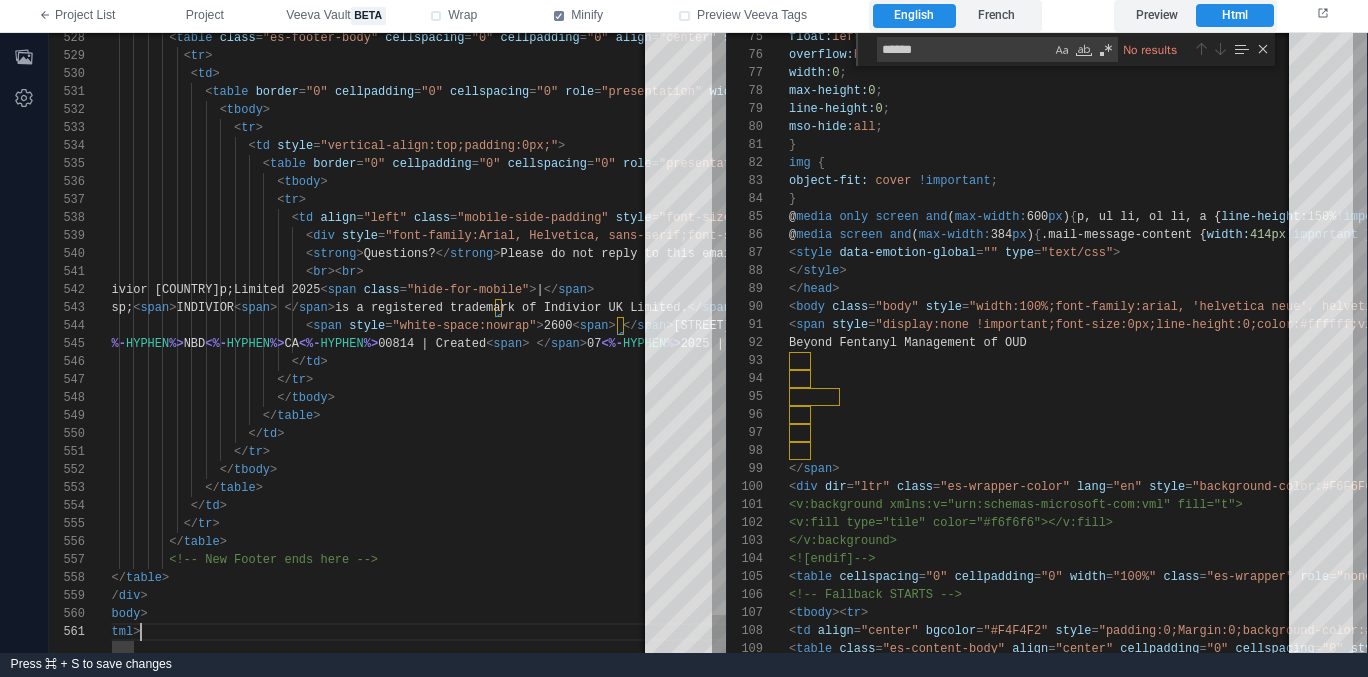 scroll, scrollTop: 0, scrollLeft: 49, axis: horizontal 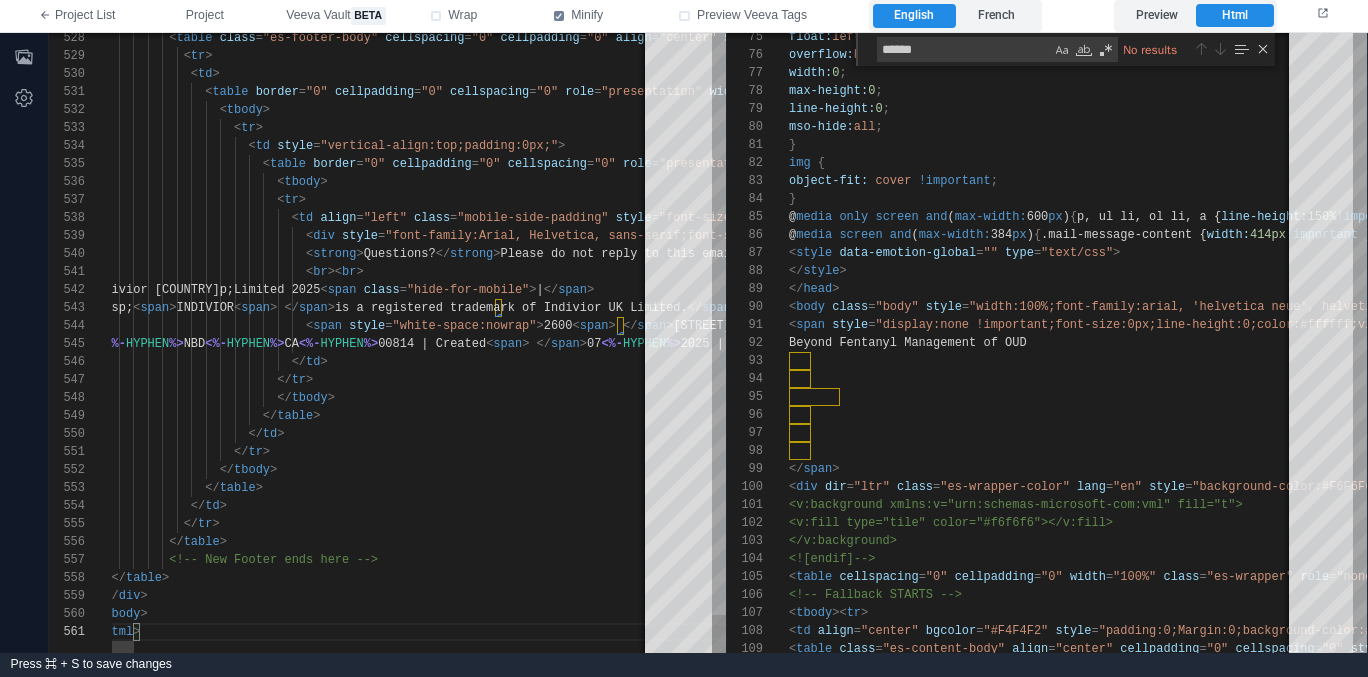 click on "td align = "left" class =" at bounding box center (500090, 490543) 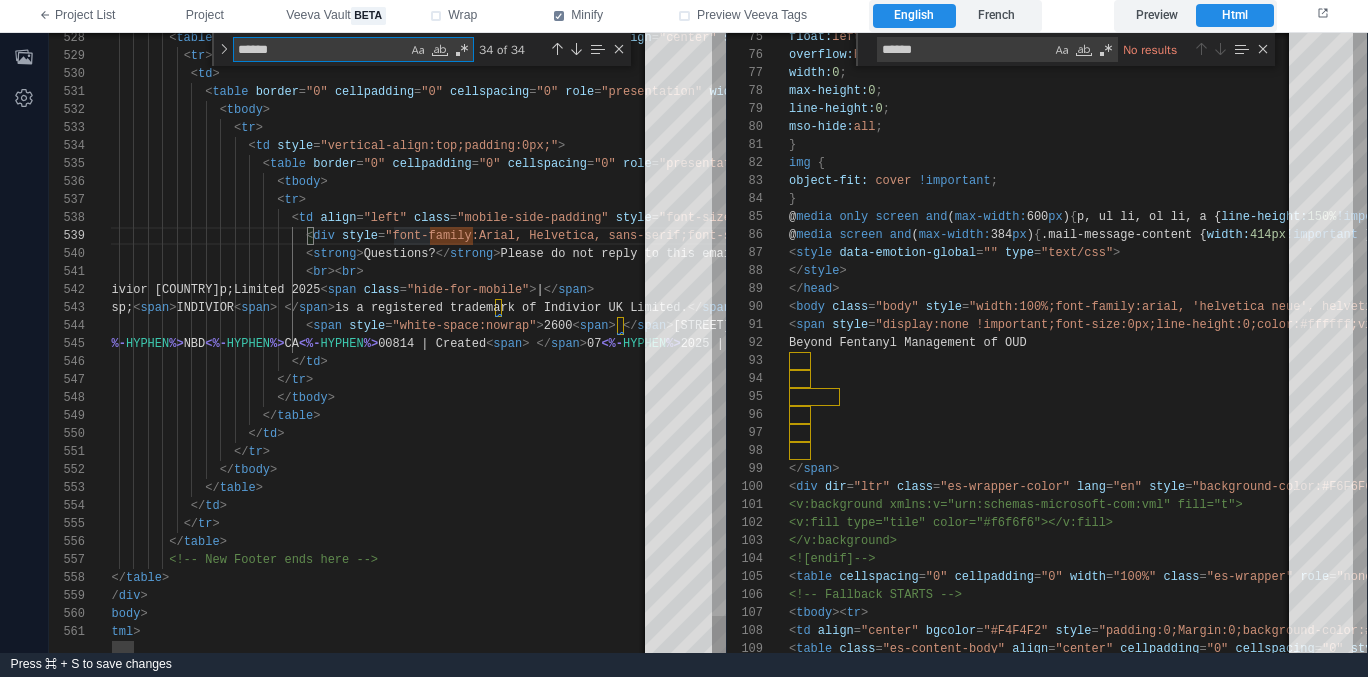 type on "**********" 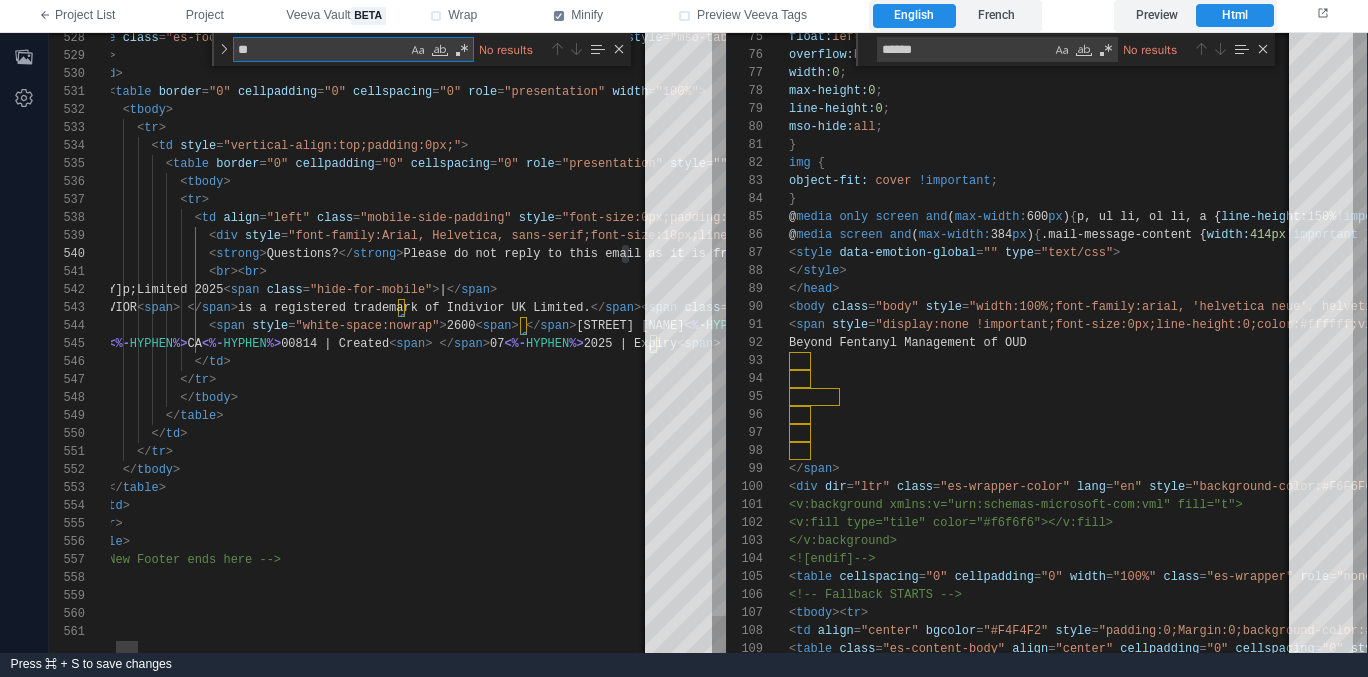 type on "*" 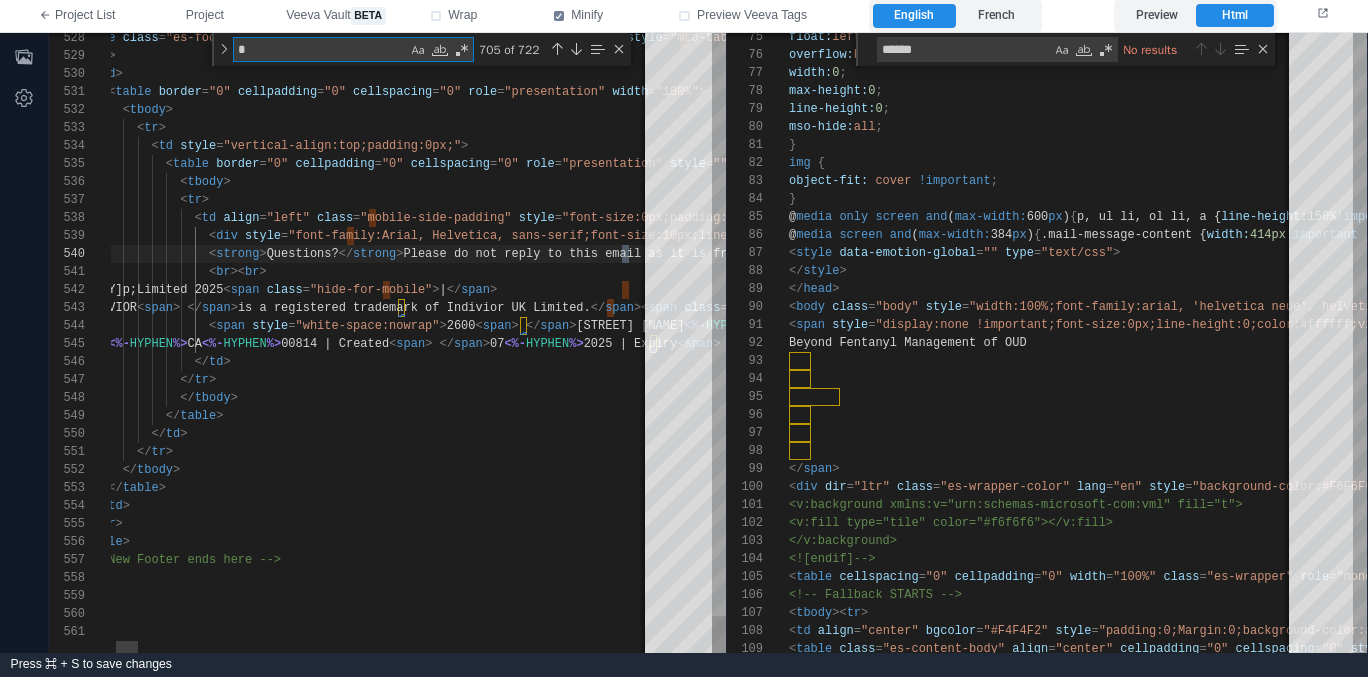 type on "**********" 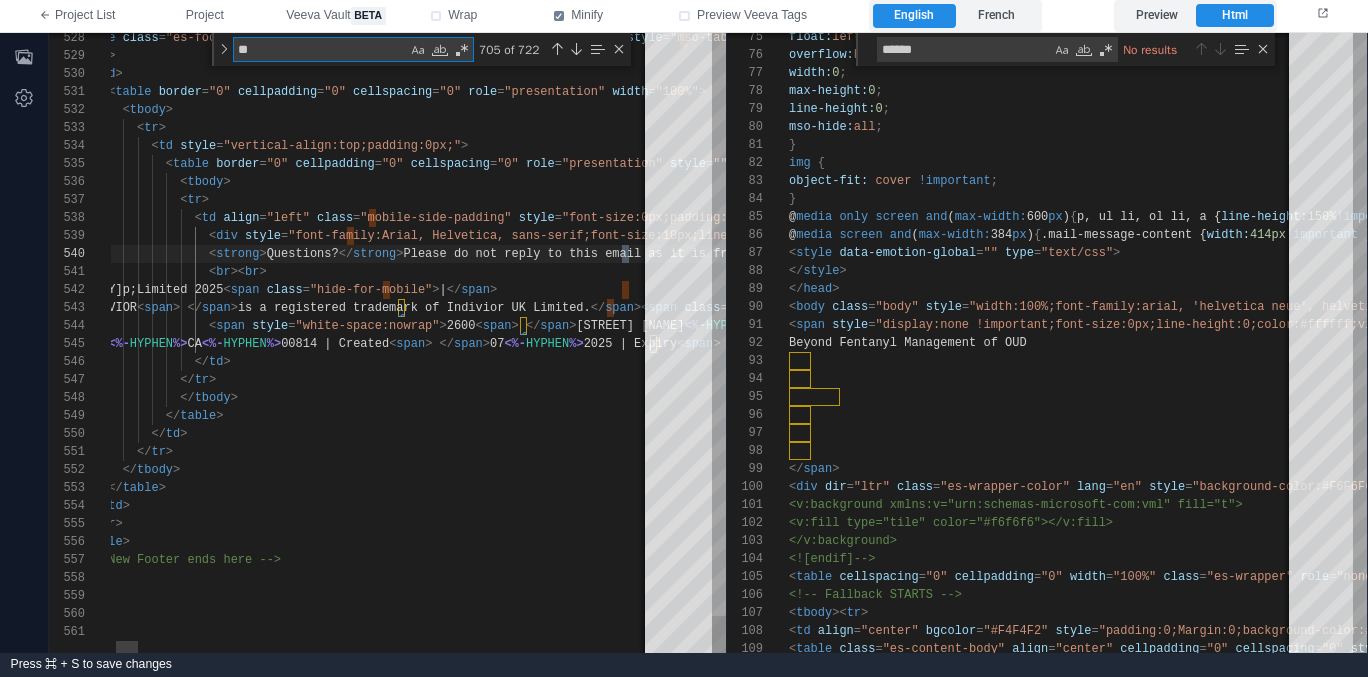 type on "**********" 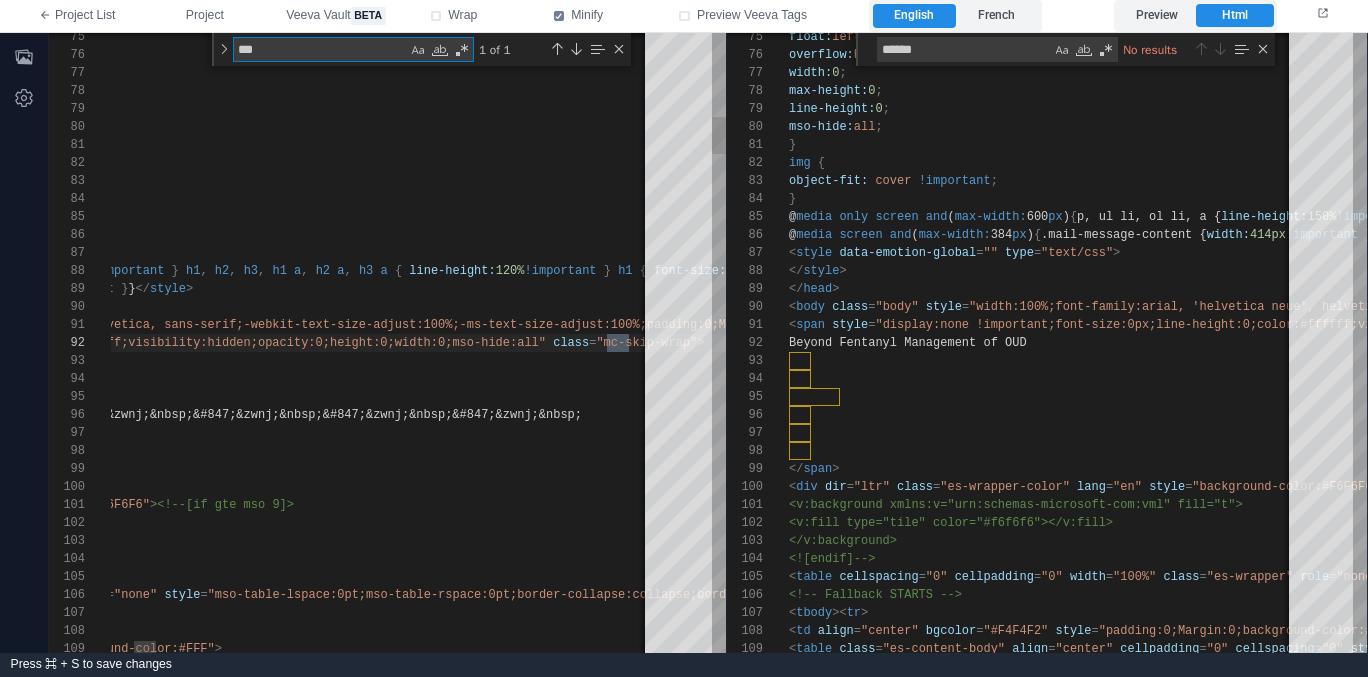 type on "**********" 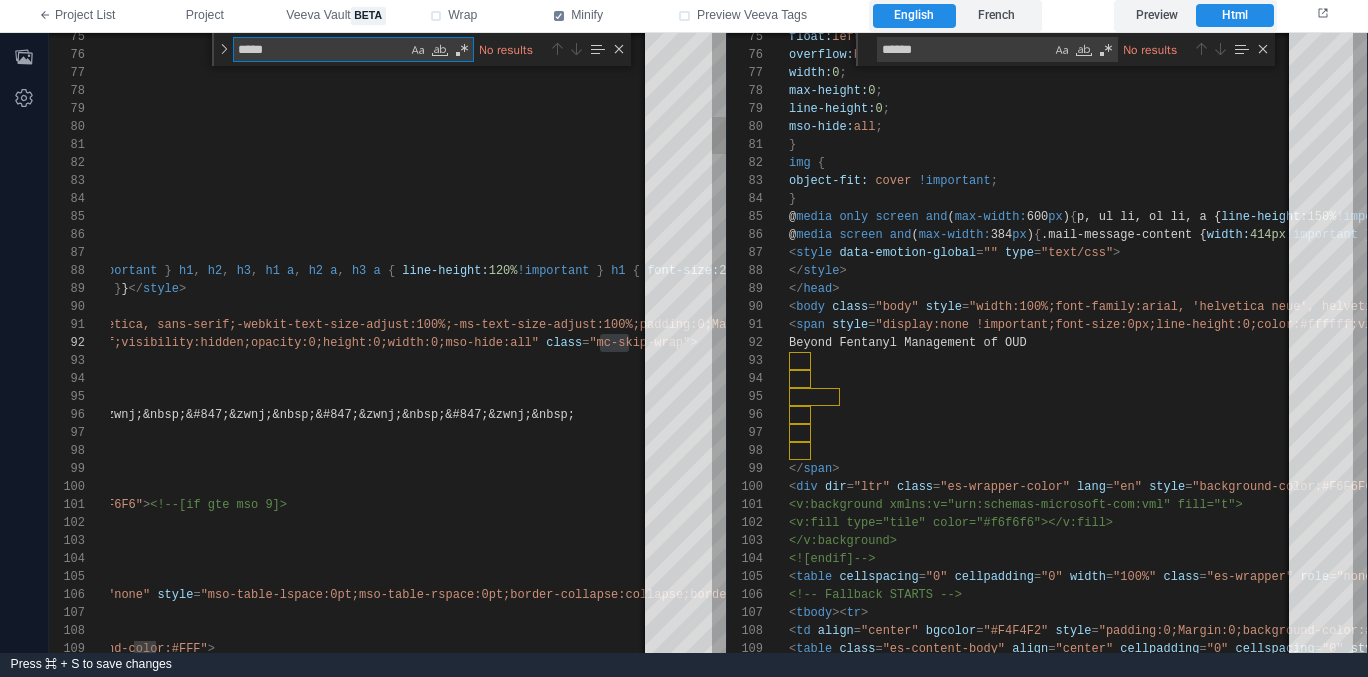 type on "****" 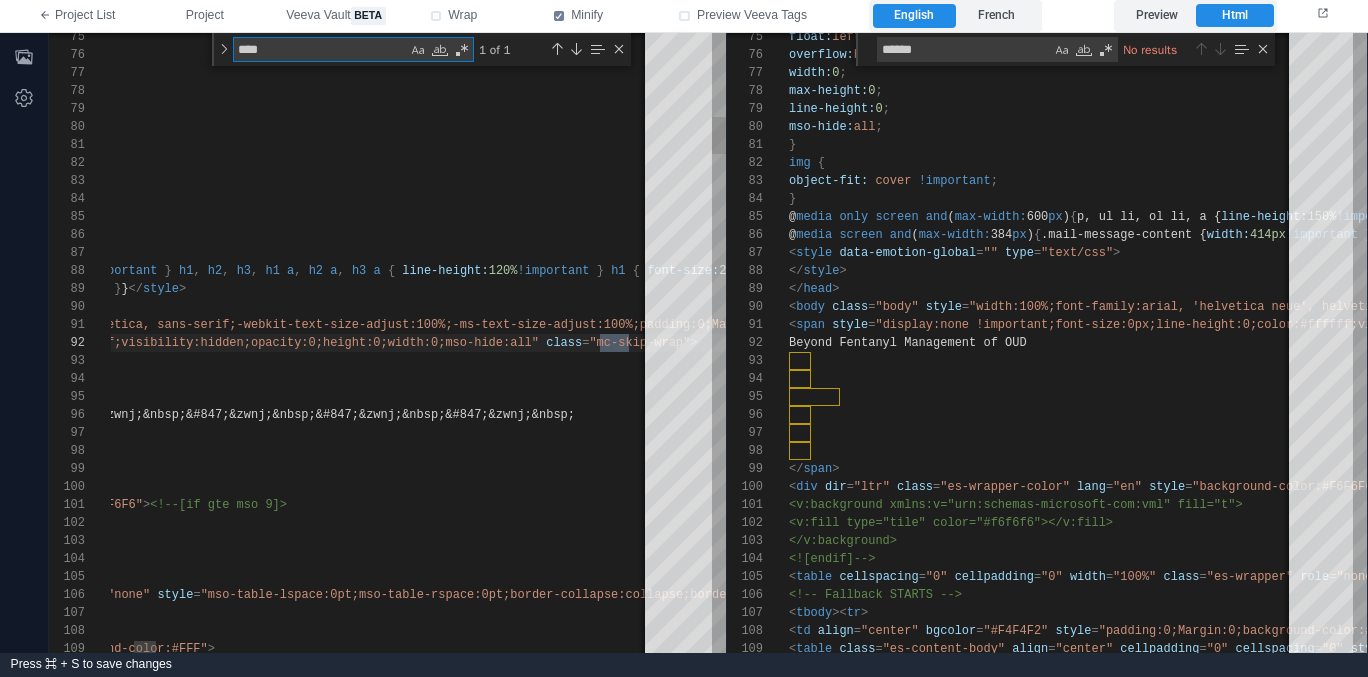 type on "**********" 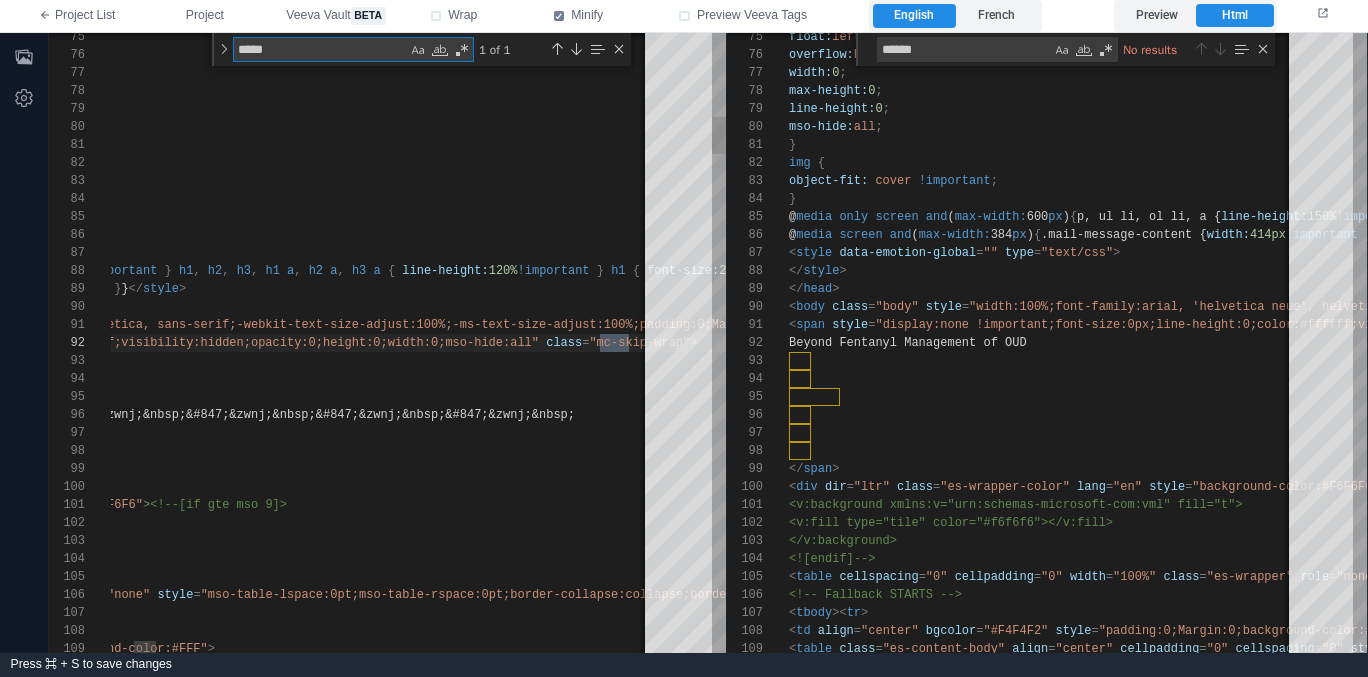 type on "**********" 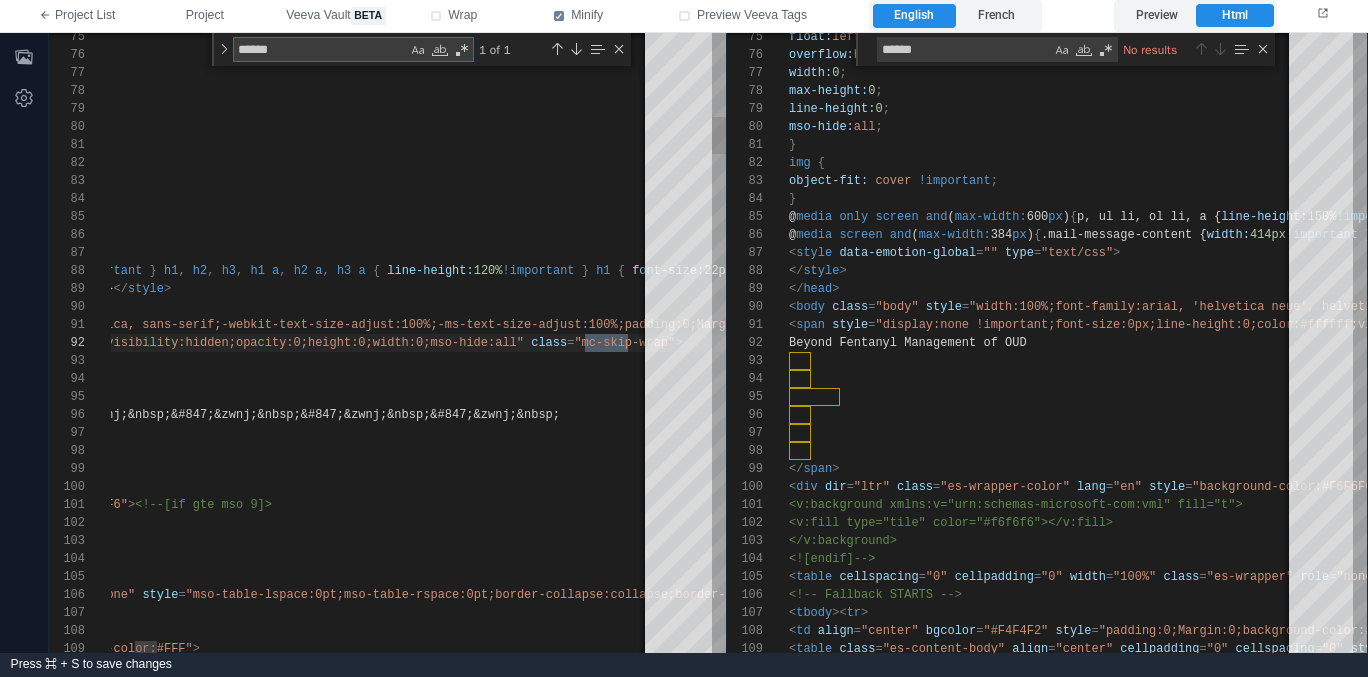 type on "**********" 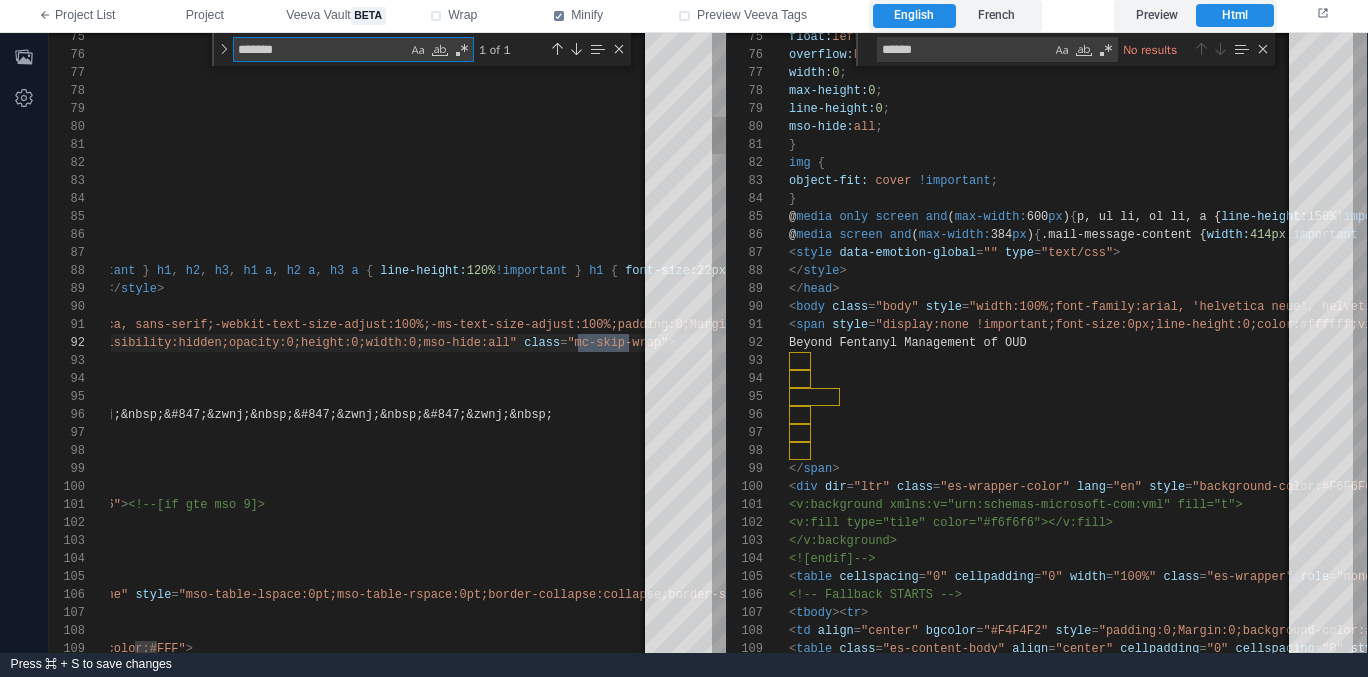 type on "**********" 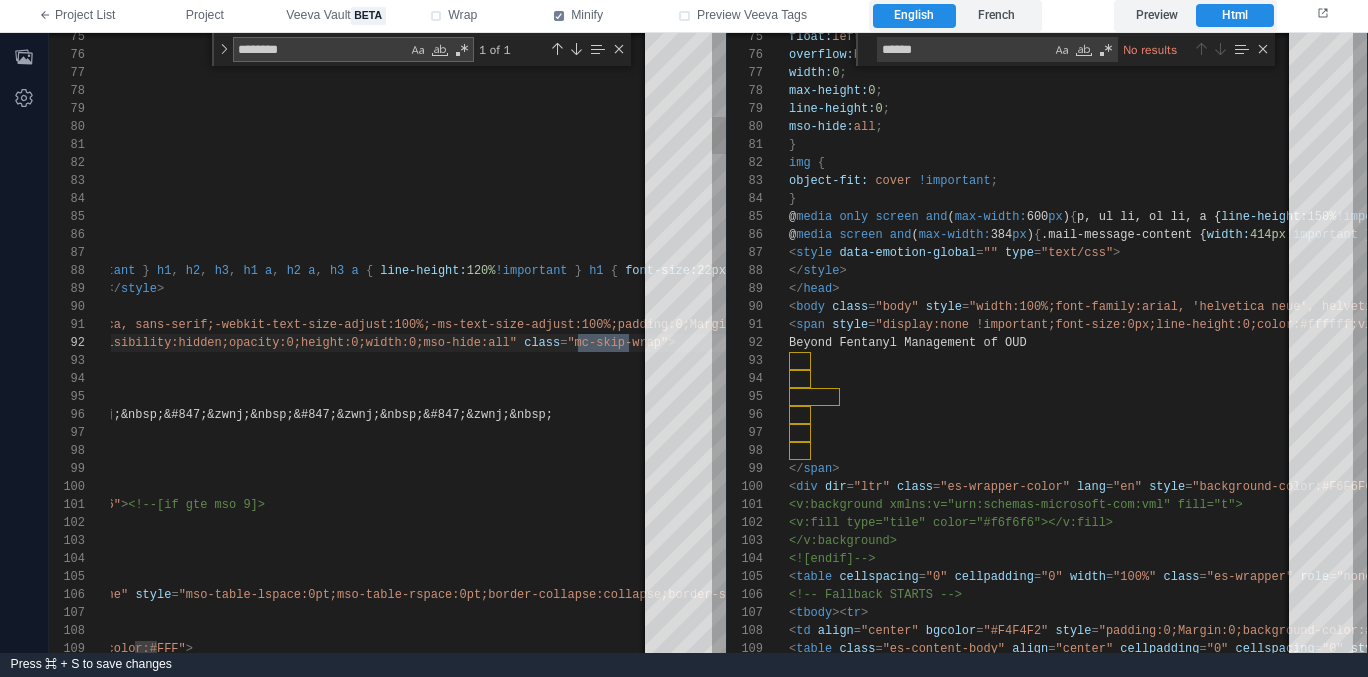type on "**********" 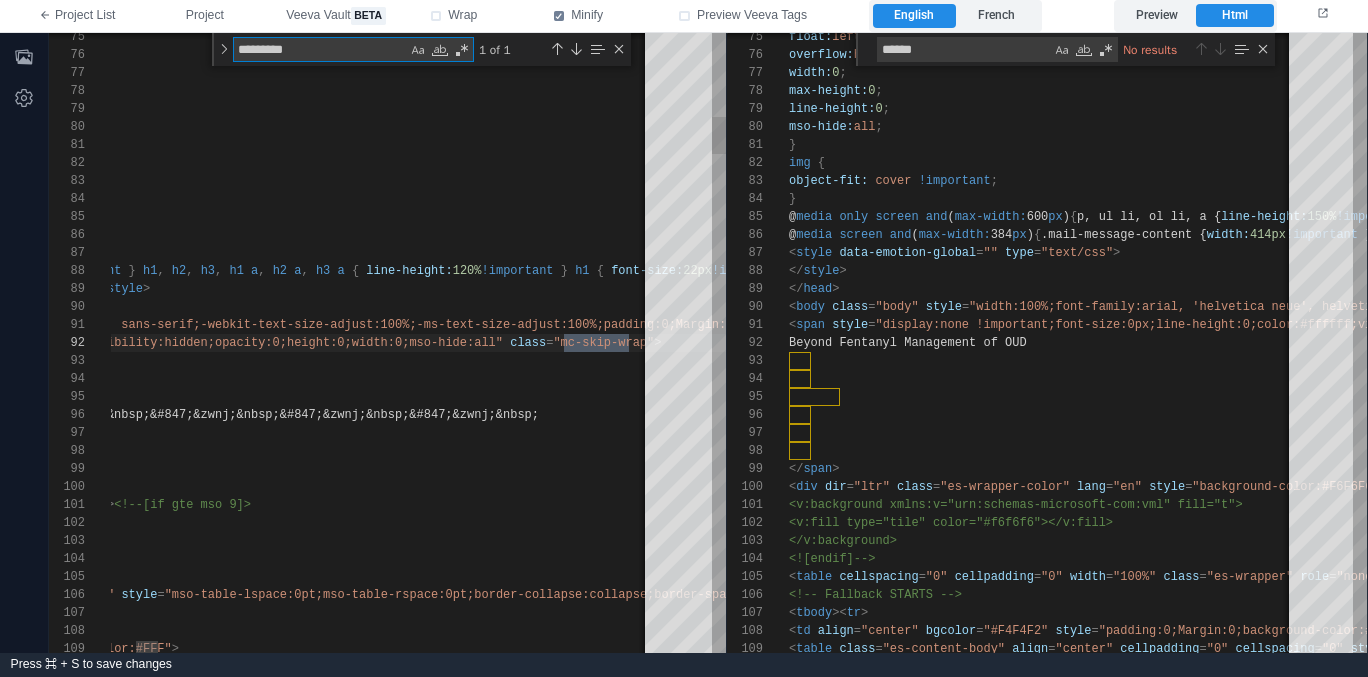 type on "**********" 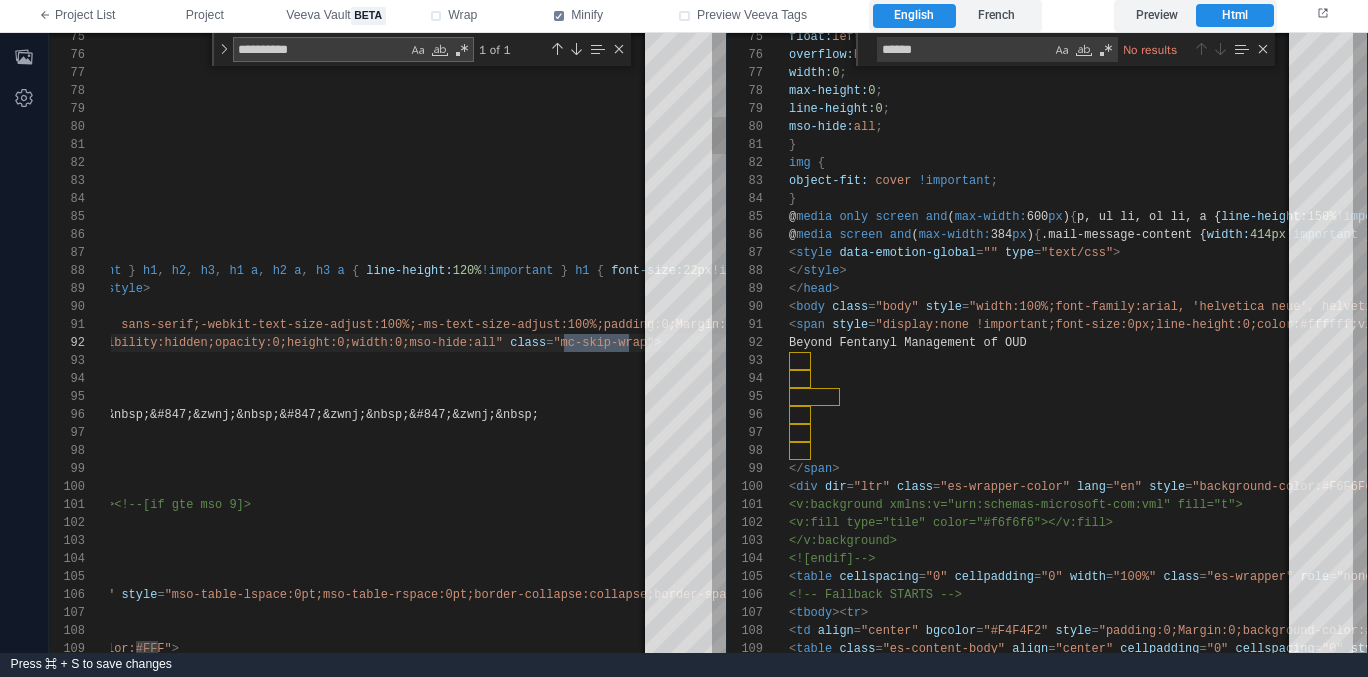 type on "**********" 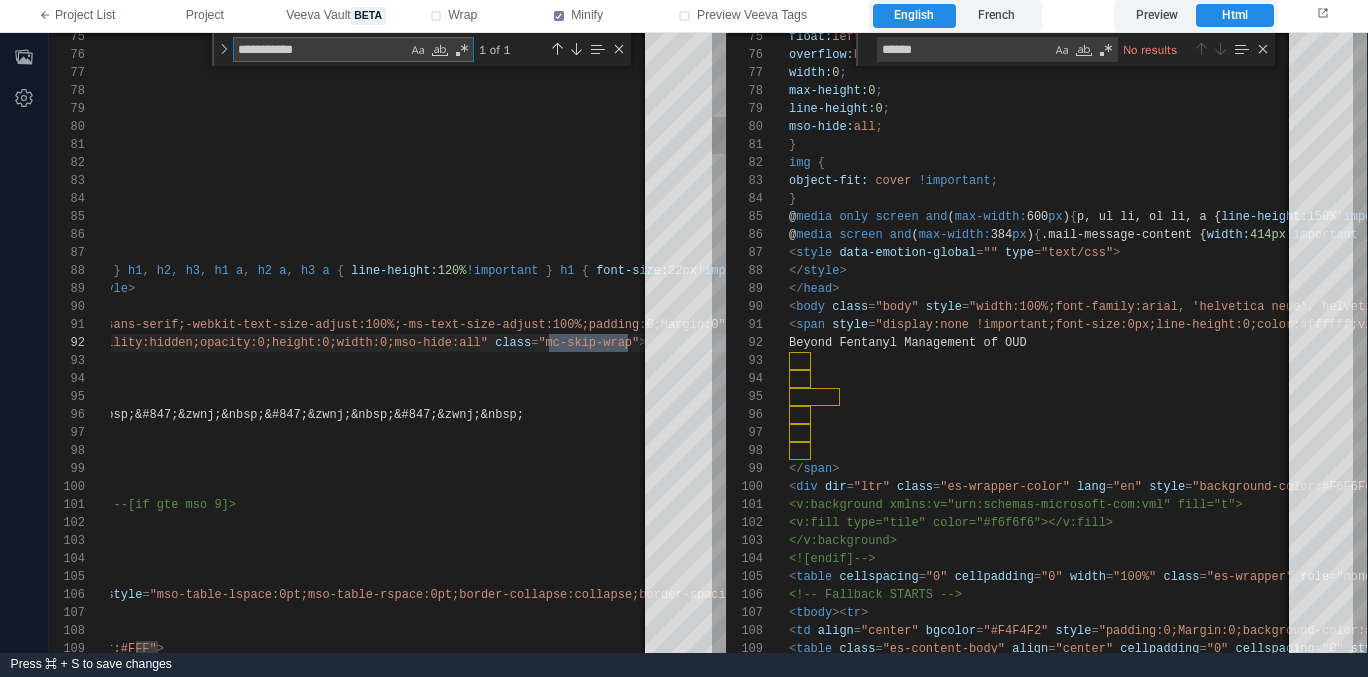 type on "**********" 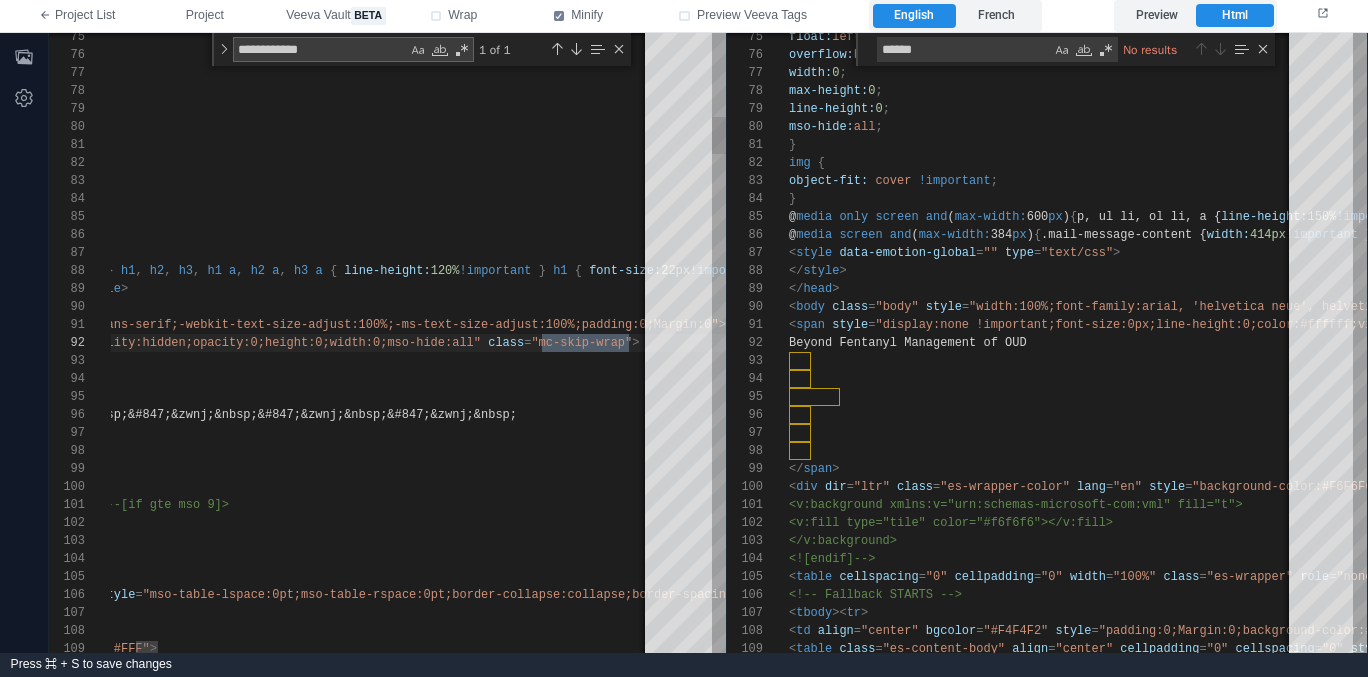 scroll, scrollTop: 144, scrollLeft: 1149, axis: both 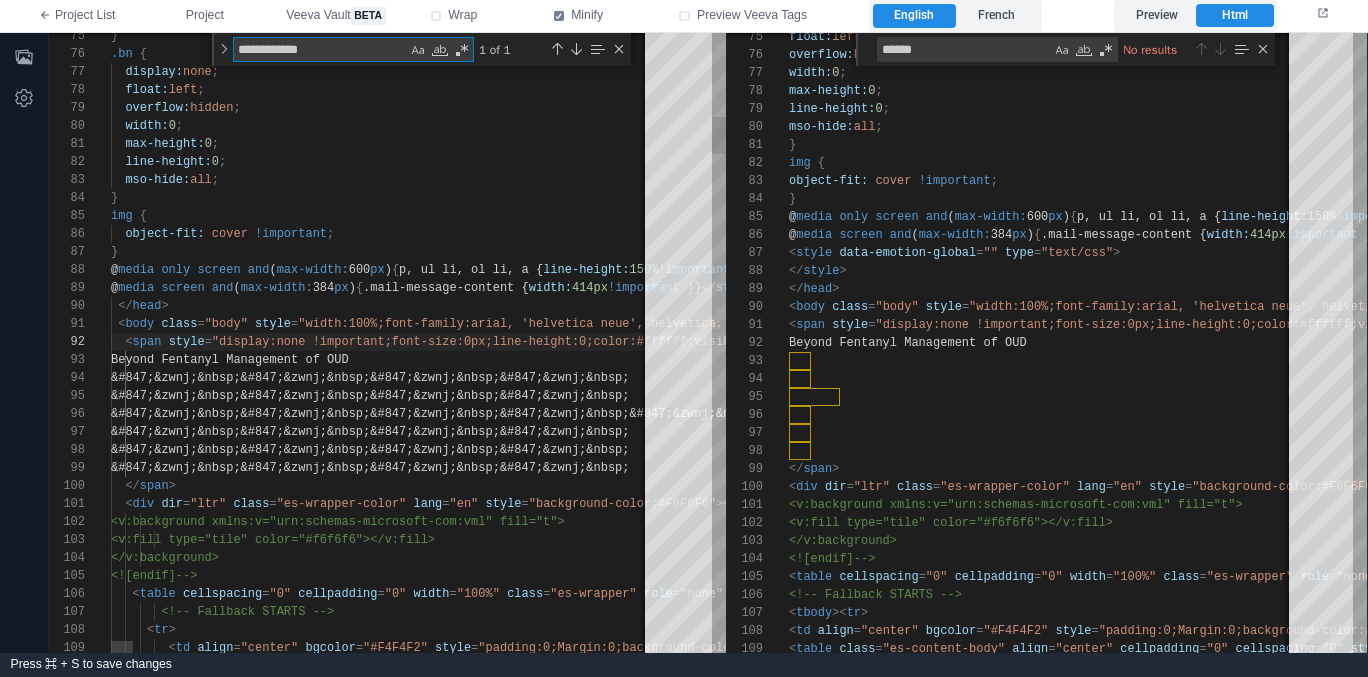 type on "**********" 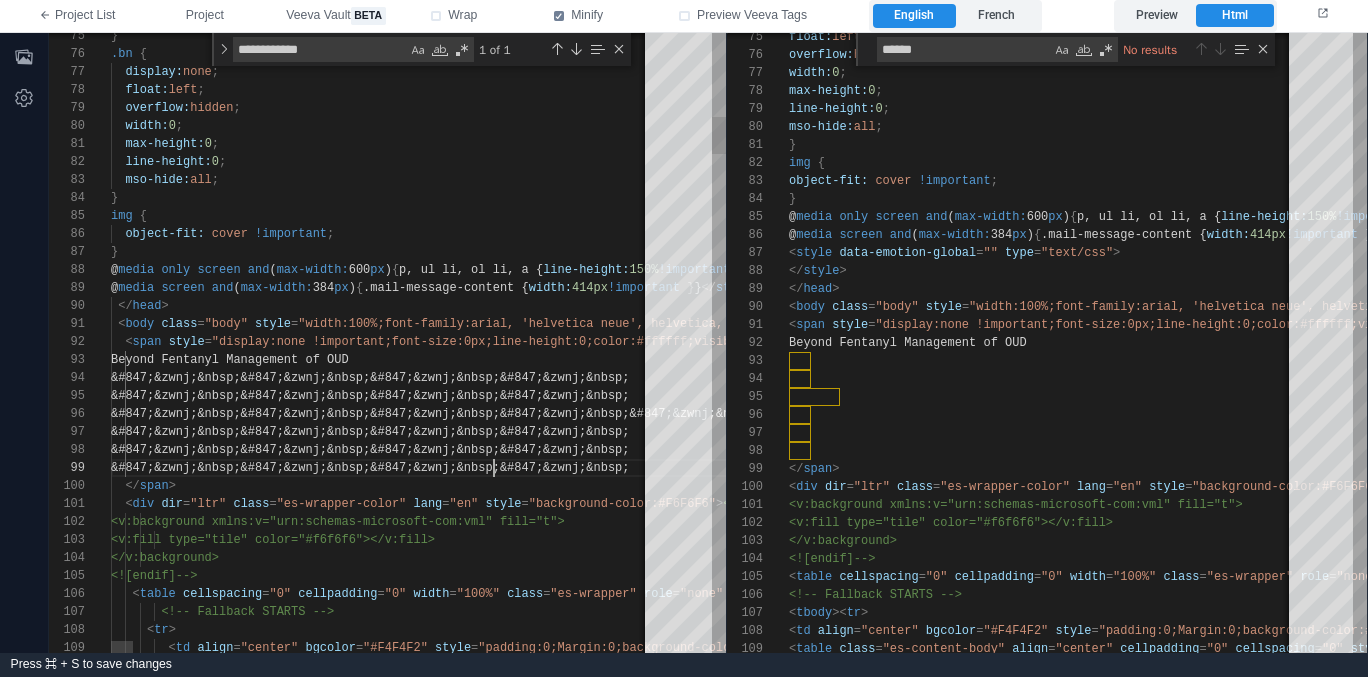 click on "&#847;&zwnj;&nbsp;&#847;&zwnj;&nbsp;&#847;&zwnj ;&nbsp;&#847;&zwnj;&nbsp;" at bounding box center (6722, 468) 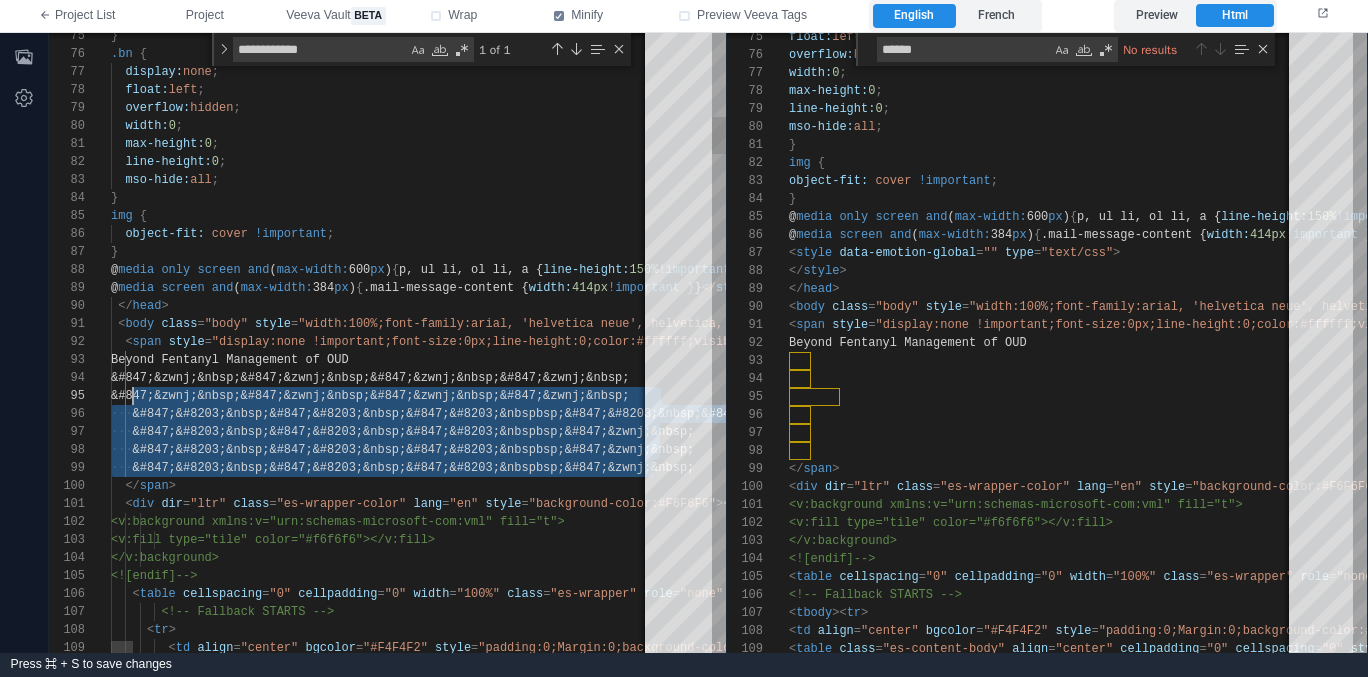scroll, scrollTop: 54, scrollLeft: 22, axis: both 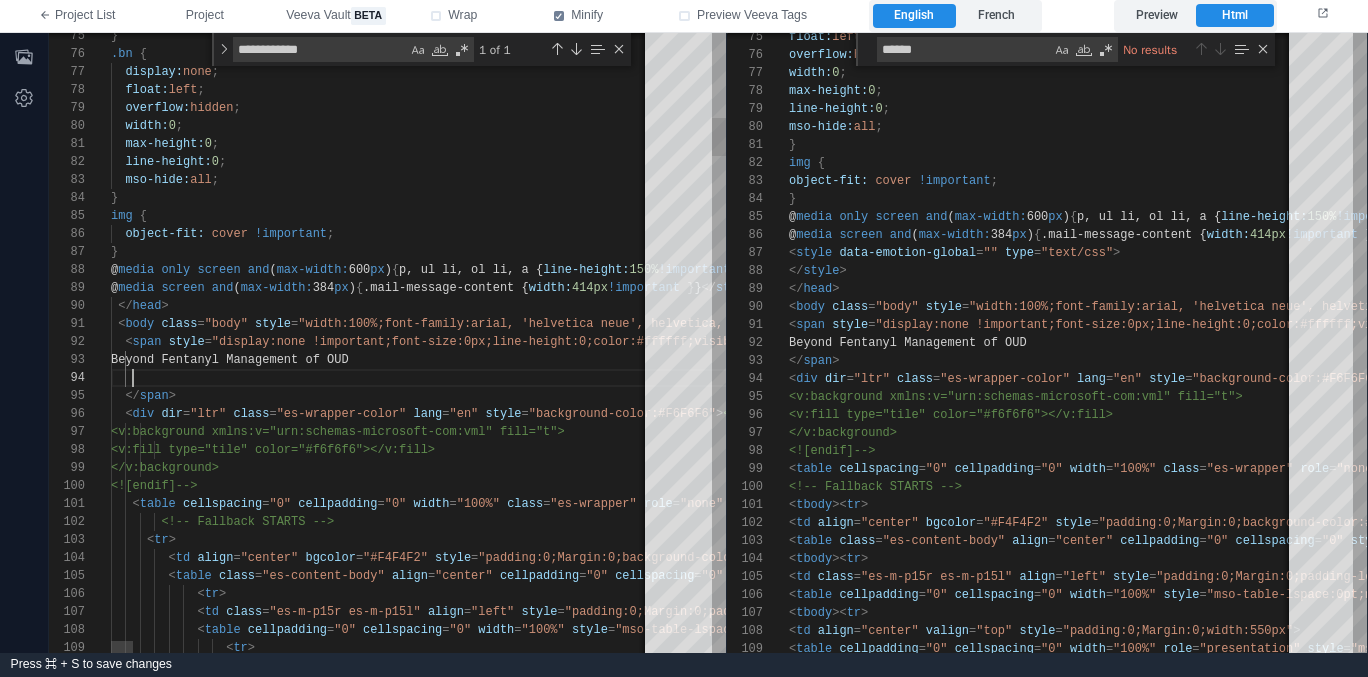paste on "**********" 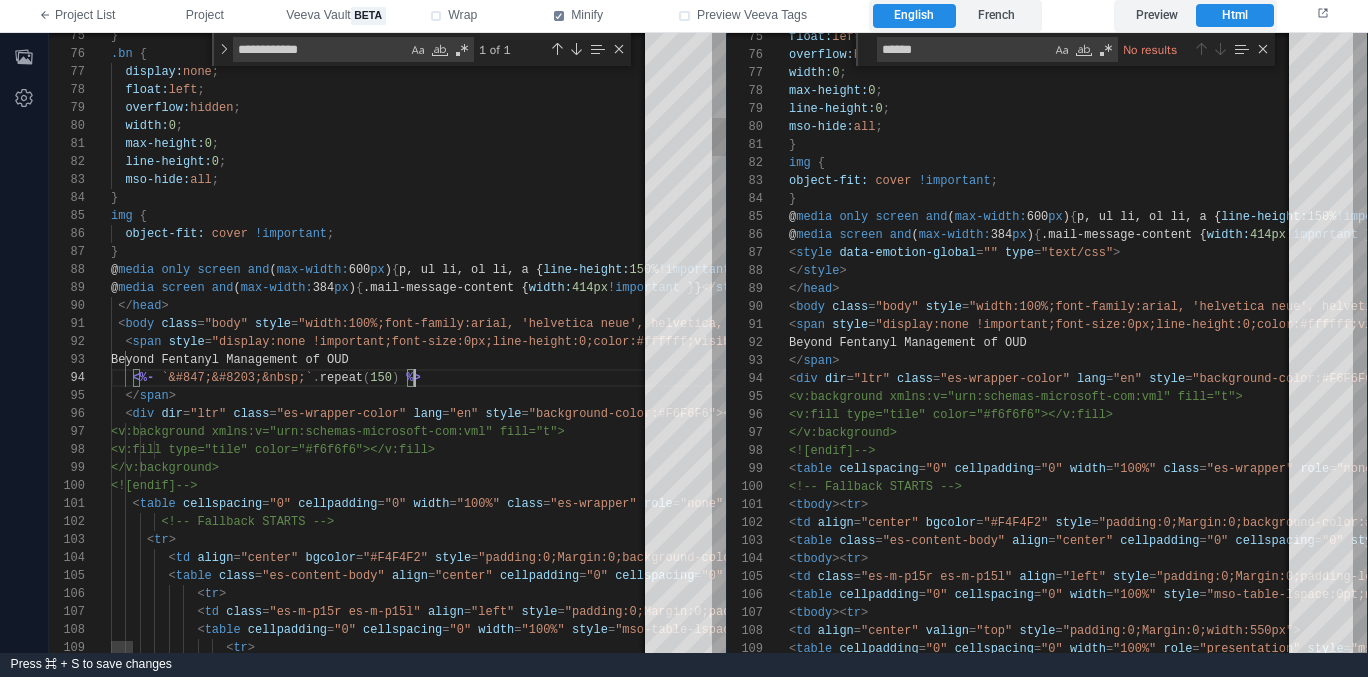 scroll, scrollTop: 54, scrollLeft: 304, axis: both 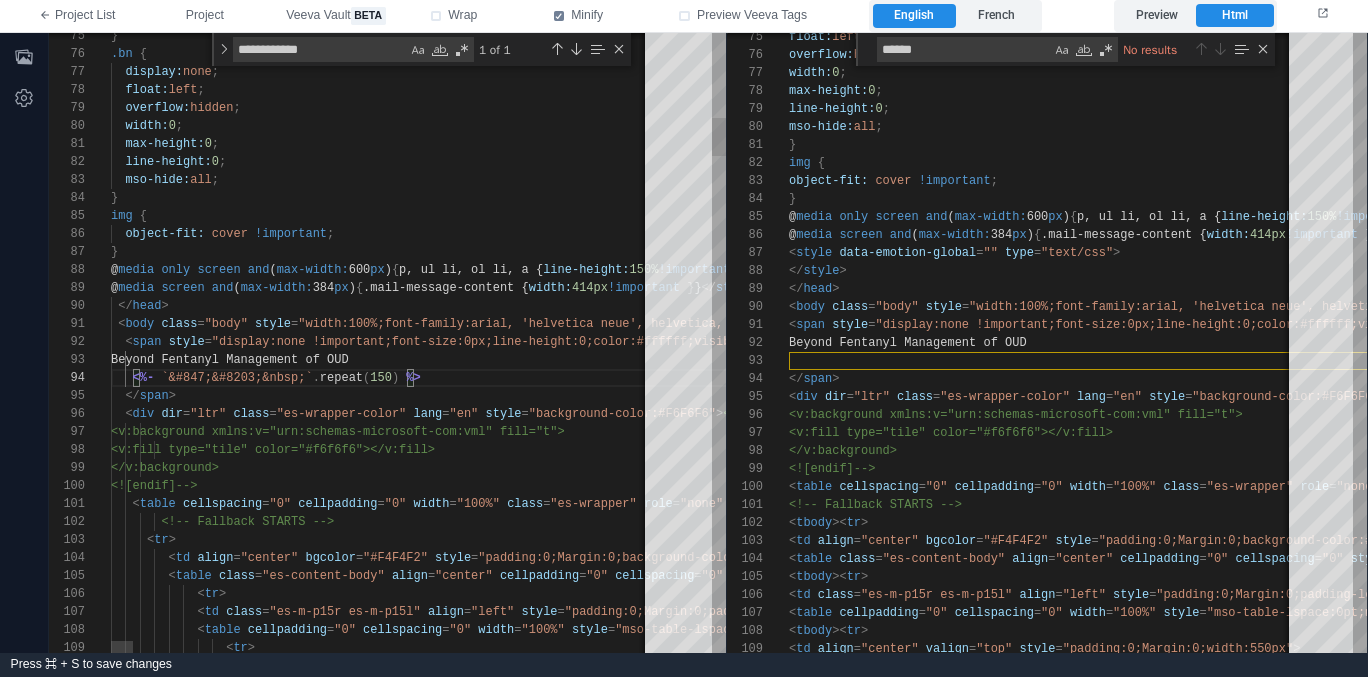 click on "Beyond Fentanyl Management of OUD" at bounding box center (6722, 360) 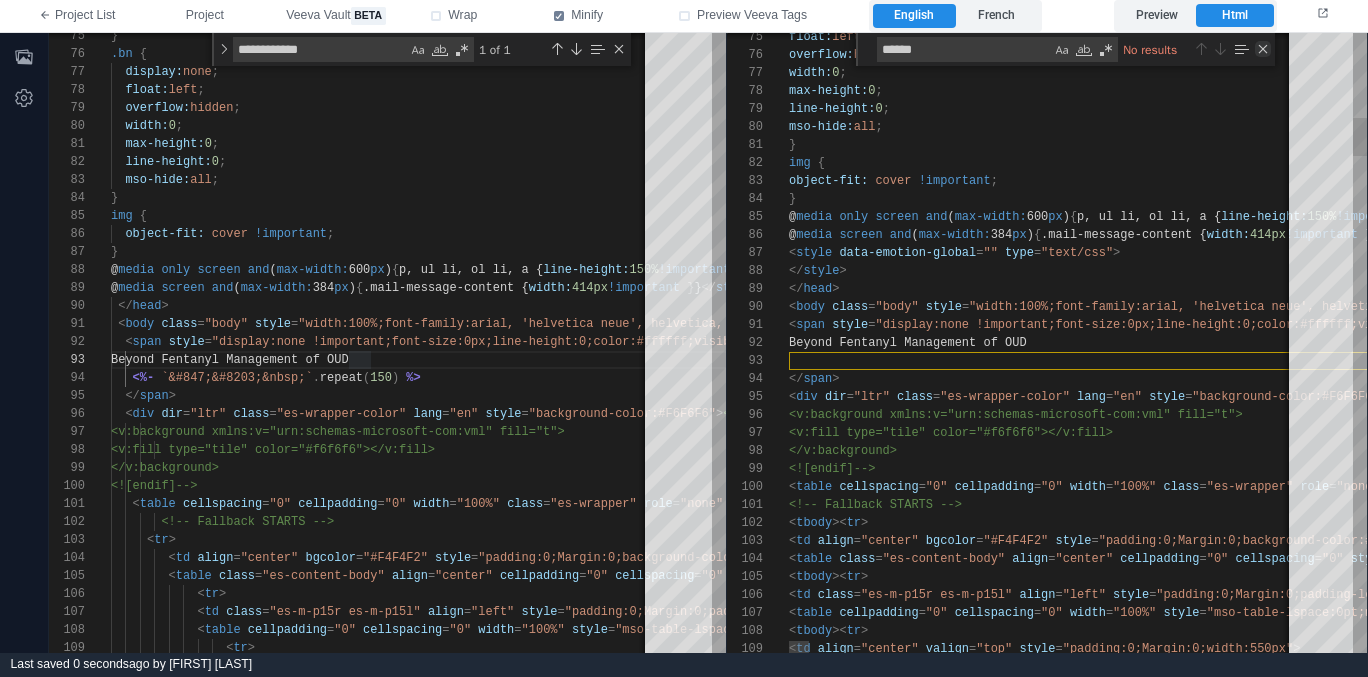 click at bounding box center (1263, 49) 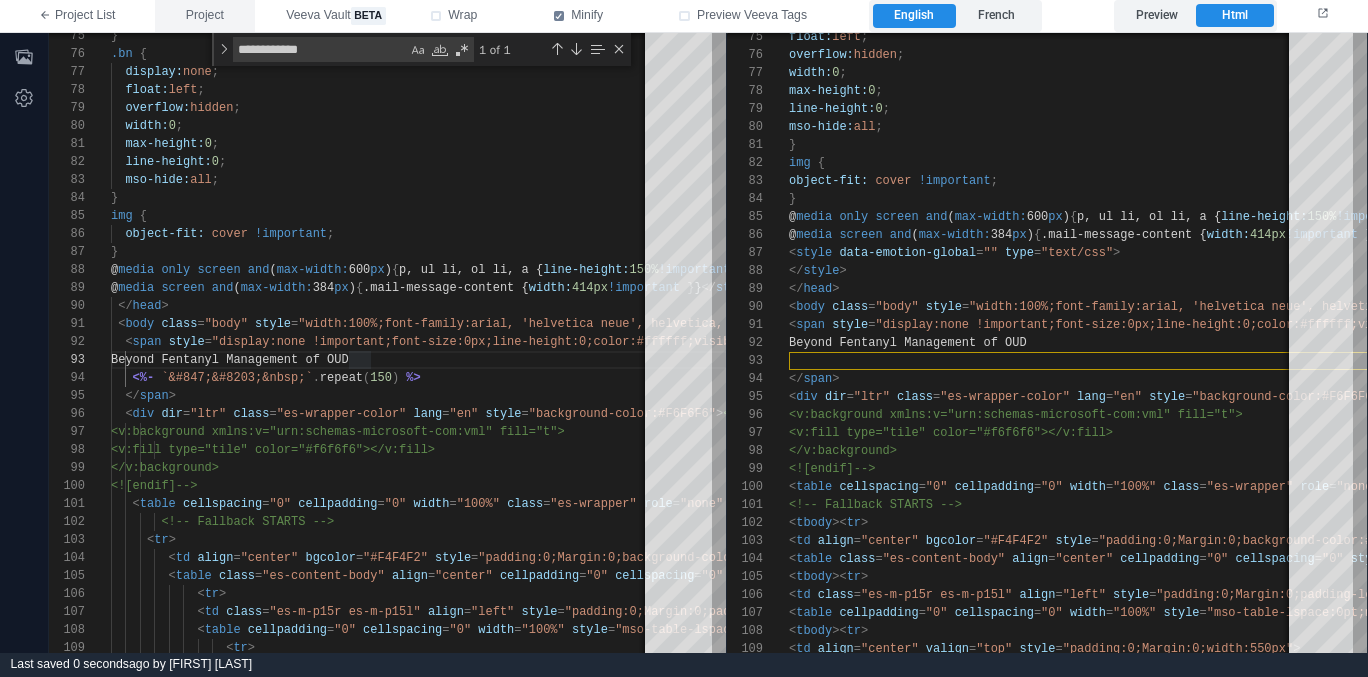 click on "Project" at bounding box center [205, 16] 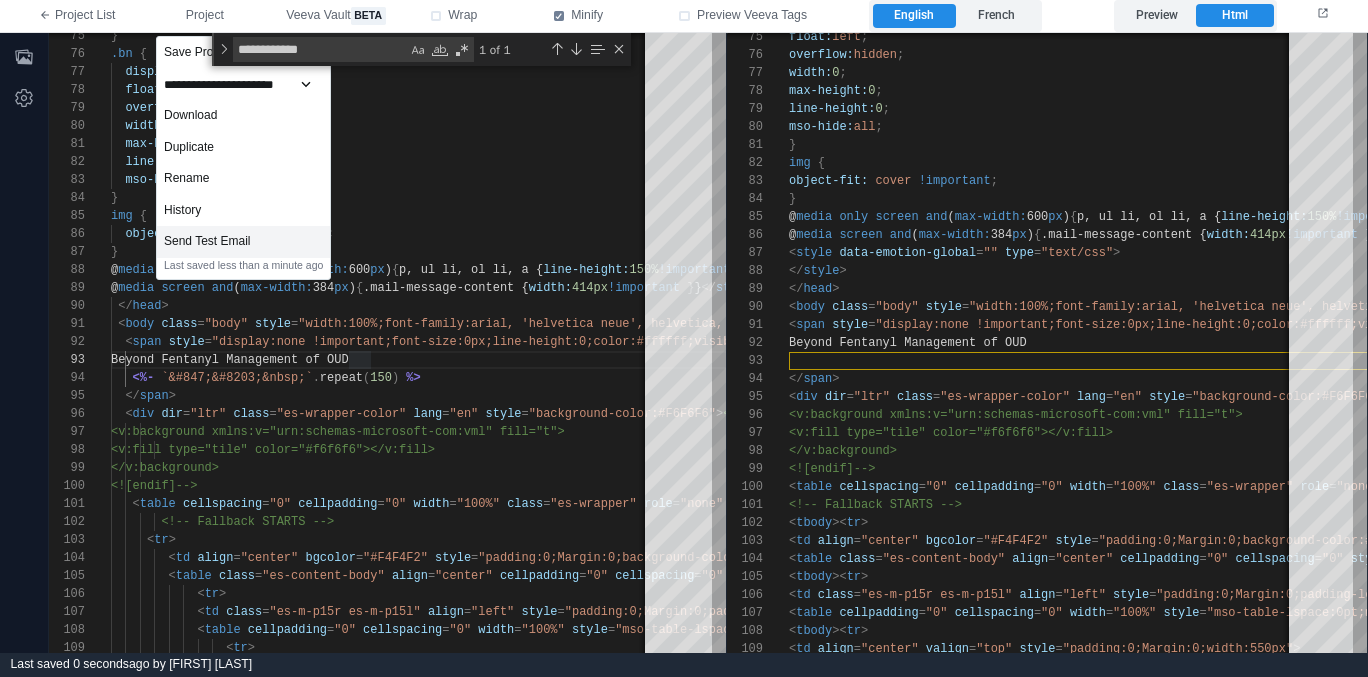 click on "Send Test Email" at bounding box center [243, 242] 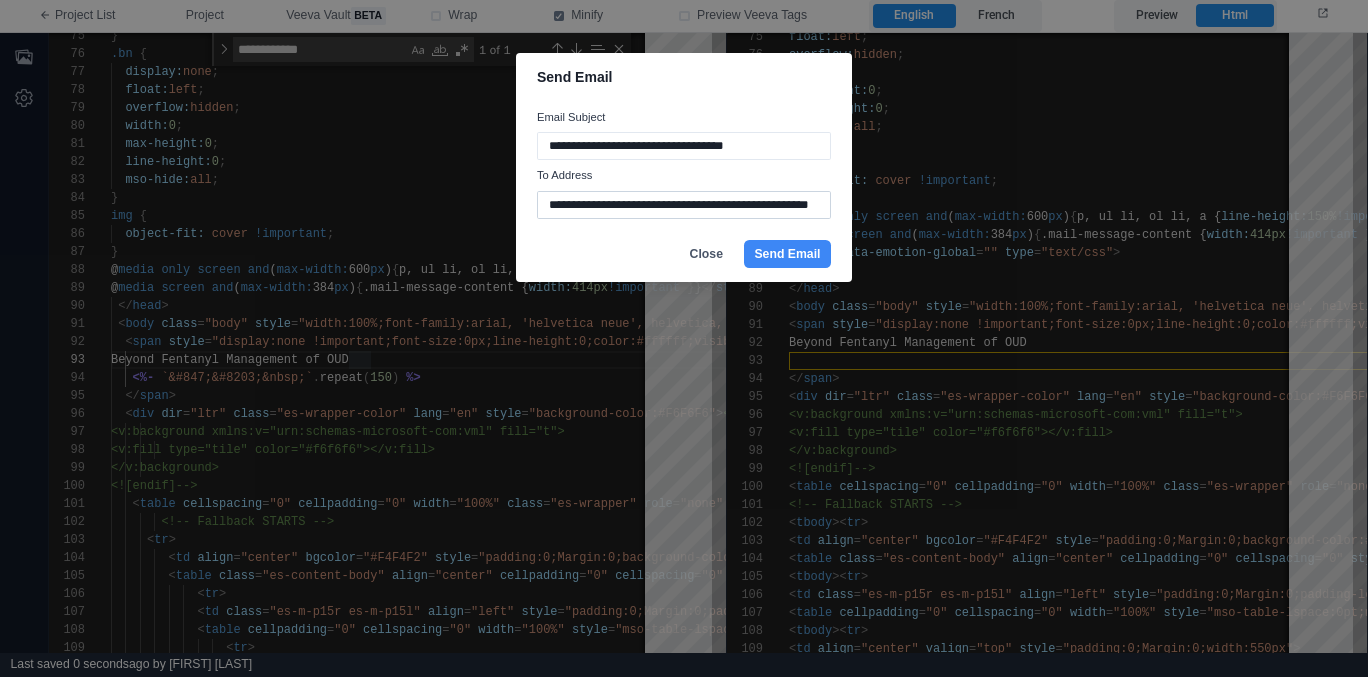 click on "**********" at bounding box center [684, 205] 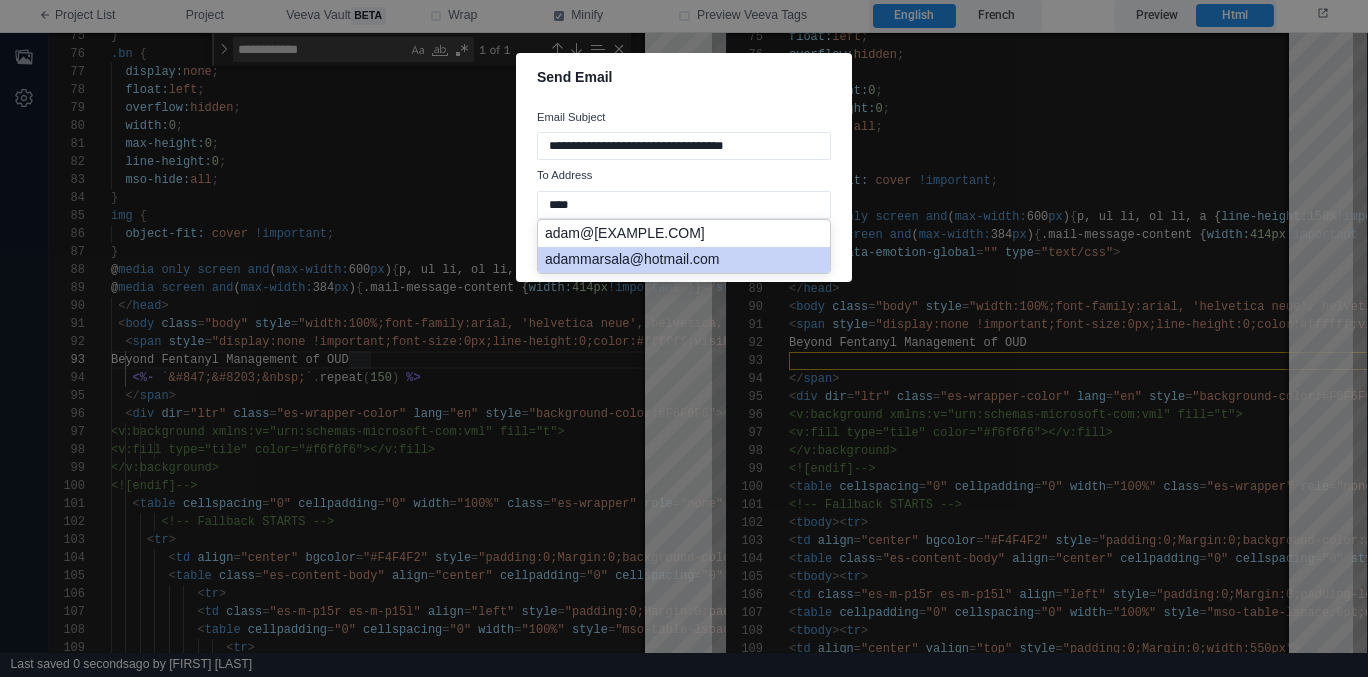 click on "adammarsala@hotmail.com" at bounding box center (684, 260) 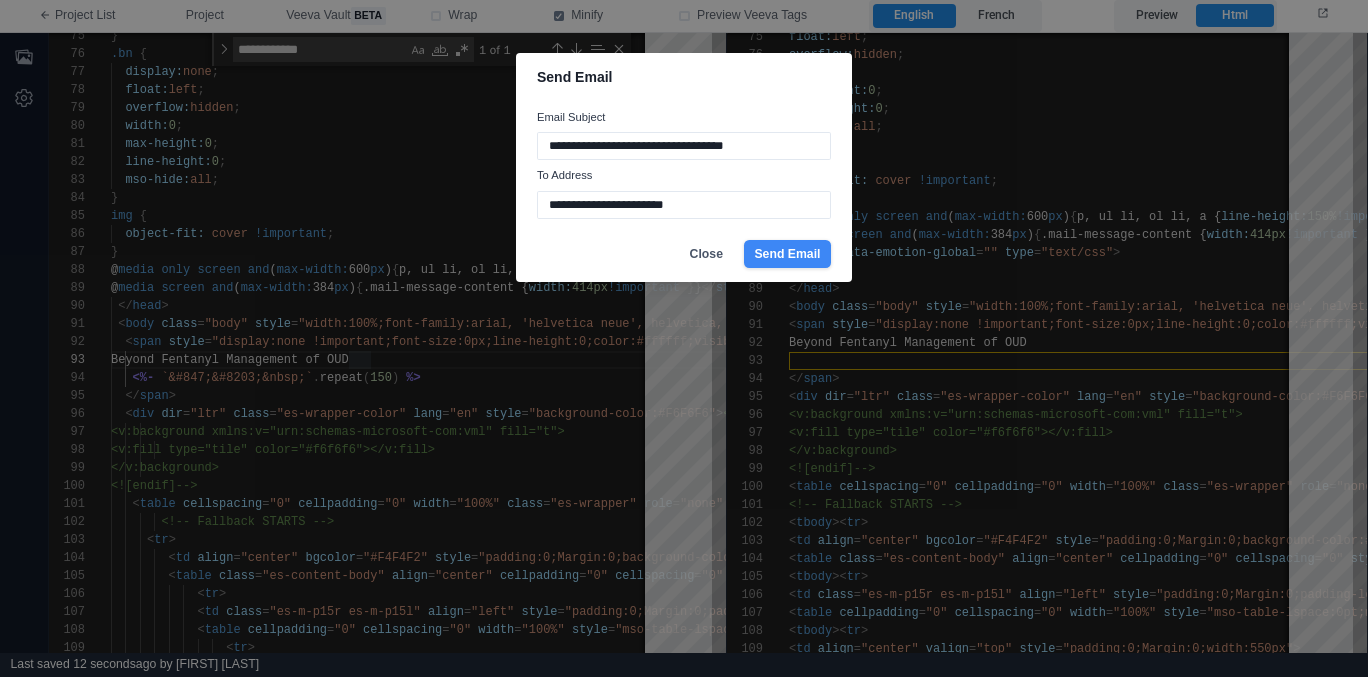 type on "**********" 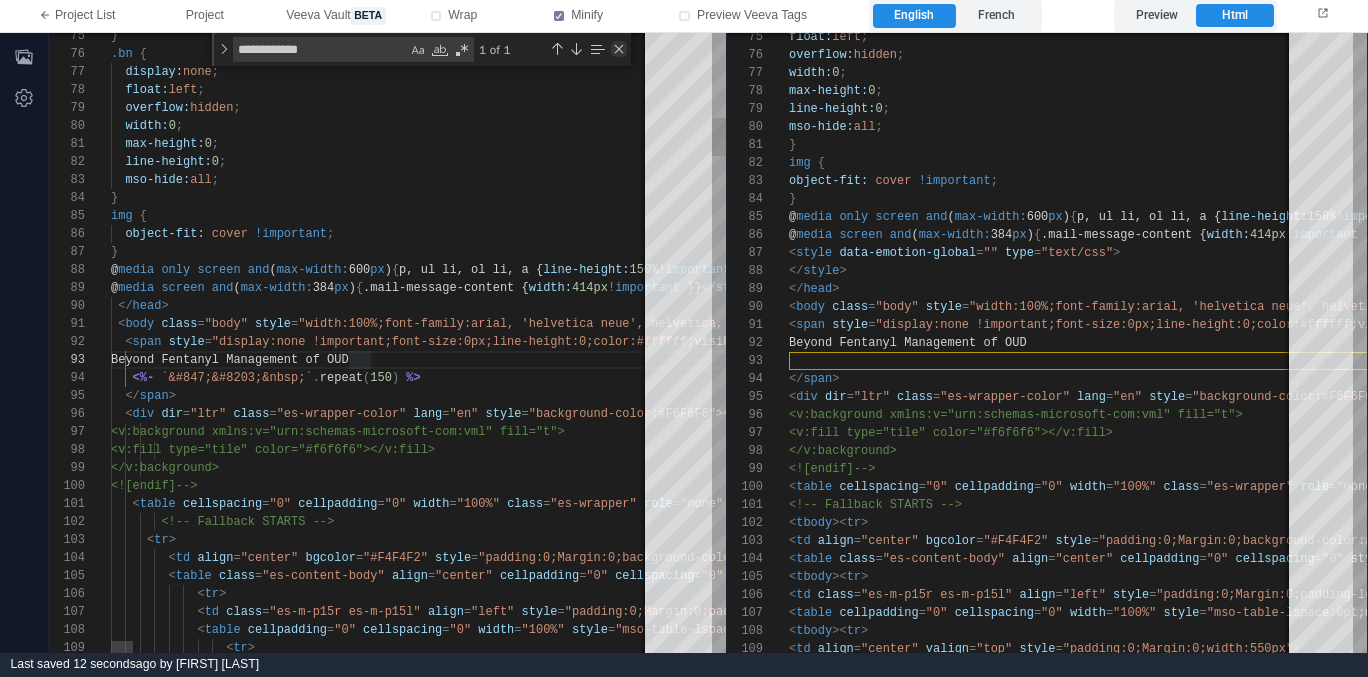 click at bounding box center (619, 49) 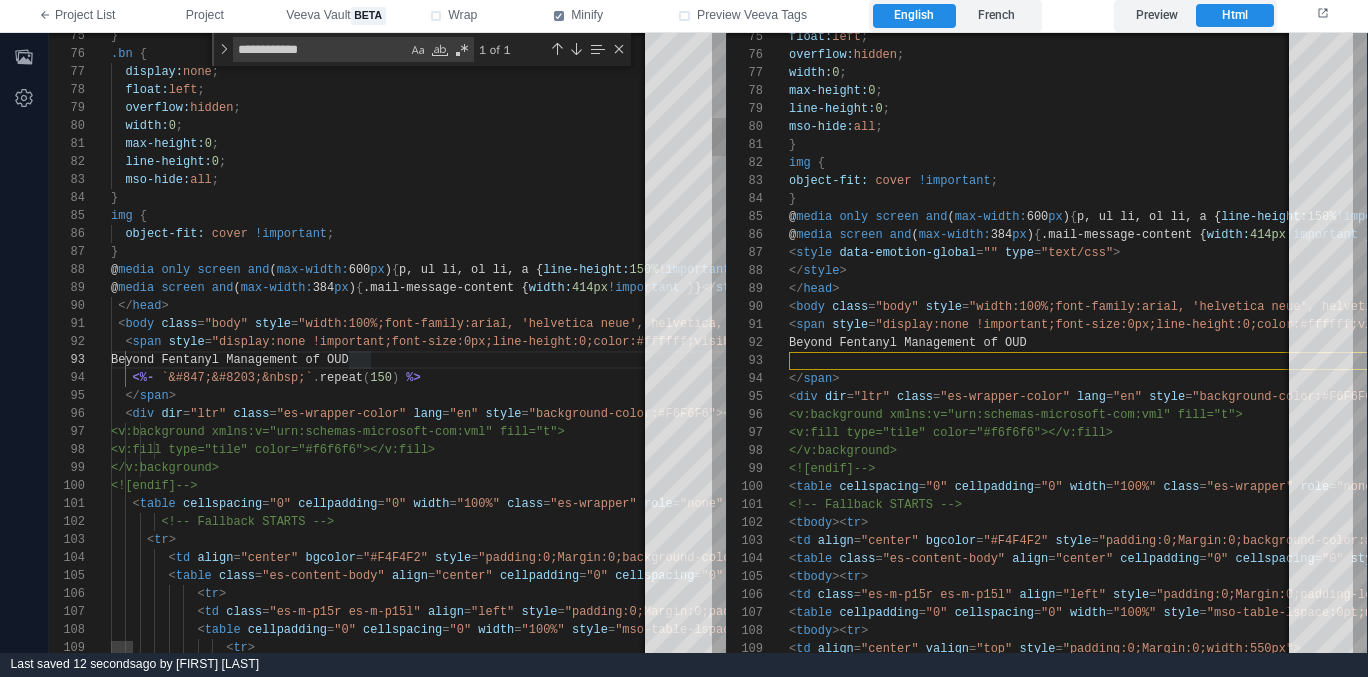 scroll, scrollTop: 36, scrollLeft: 260, axis: both 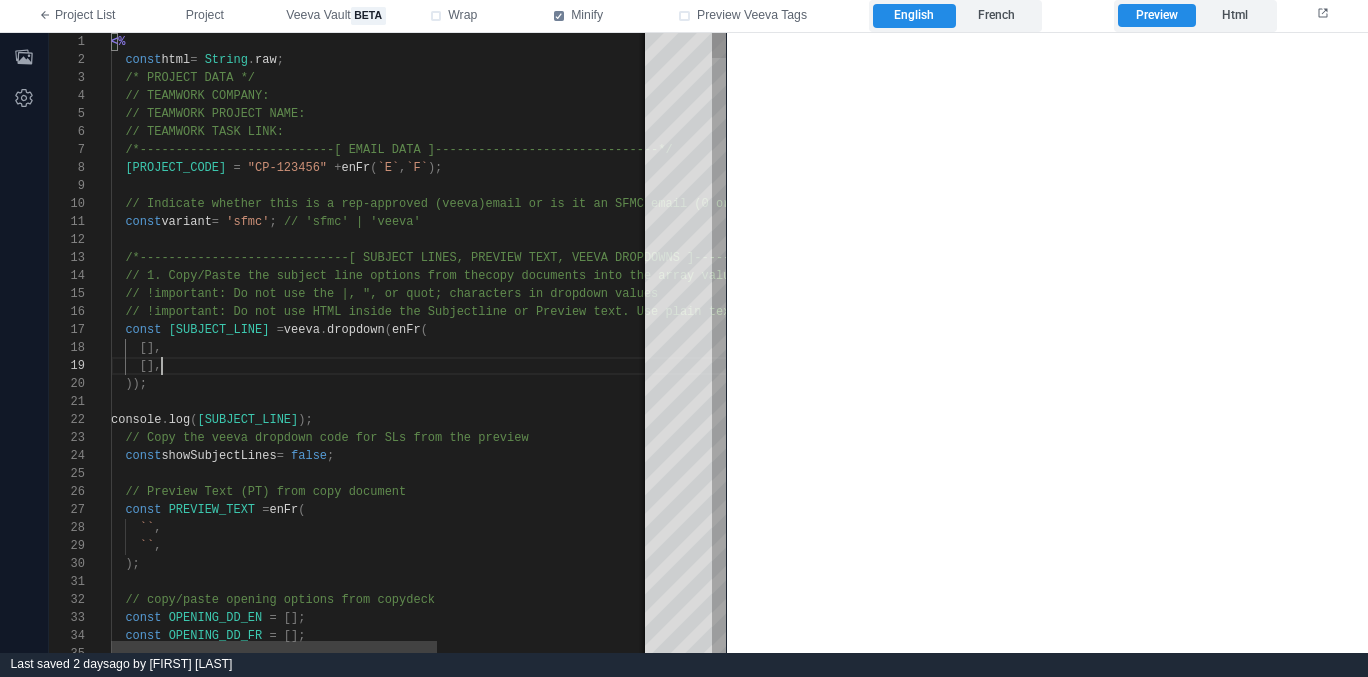 click on "[]," at bounding box center [559, 366] 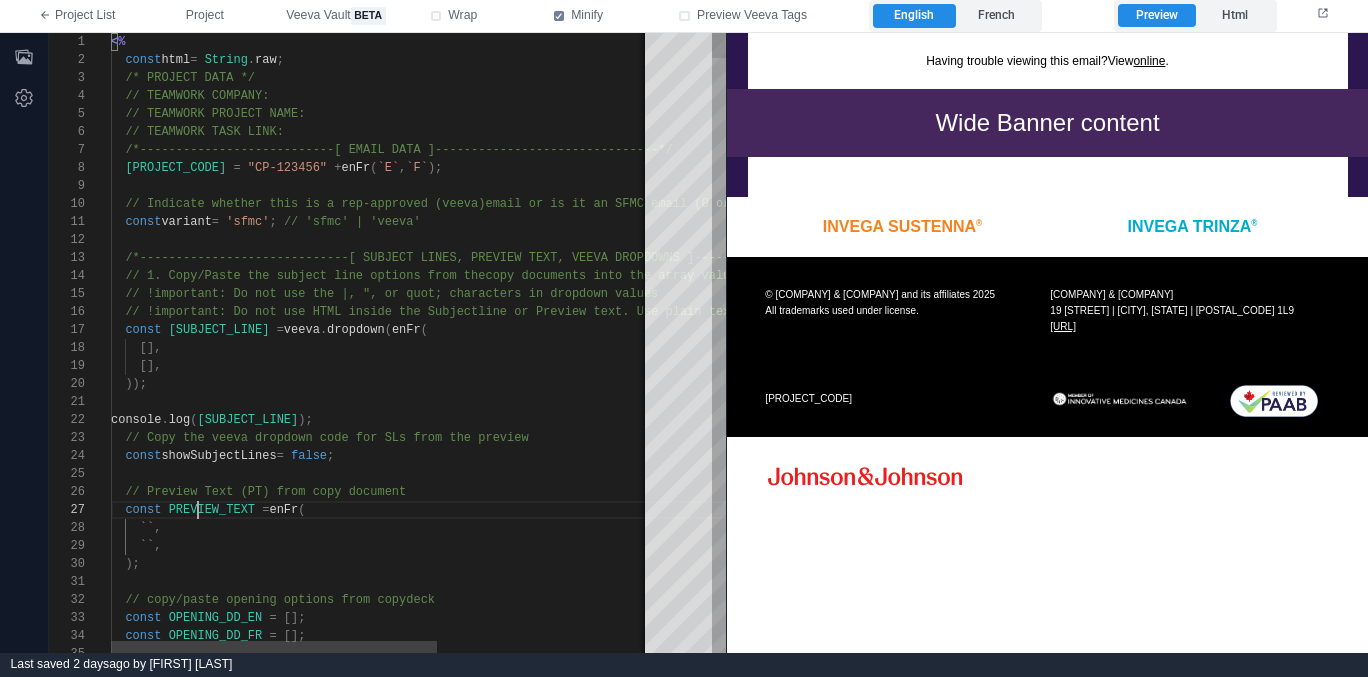 click on "PREVIEW_TEXT" at bounding box center [212, 510] 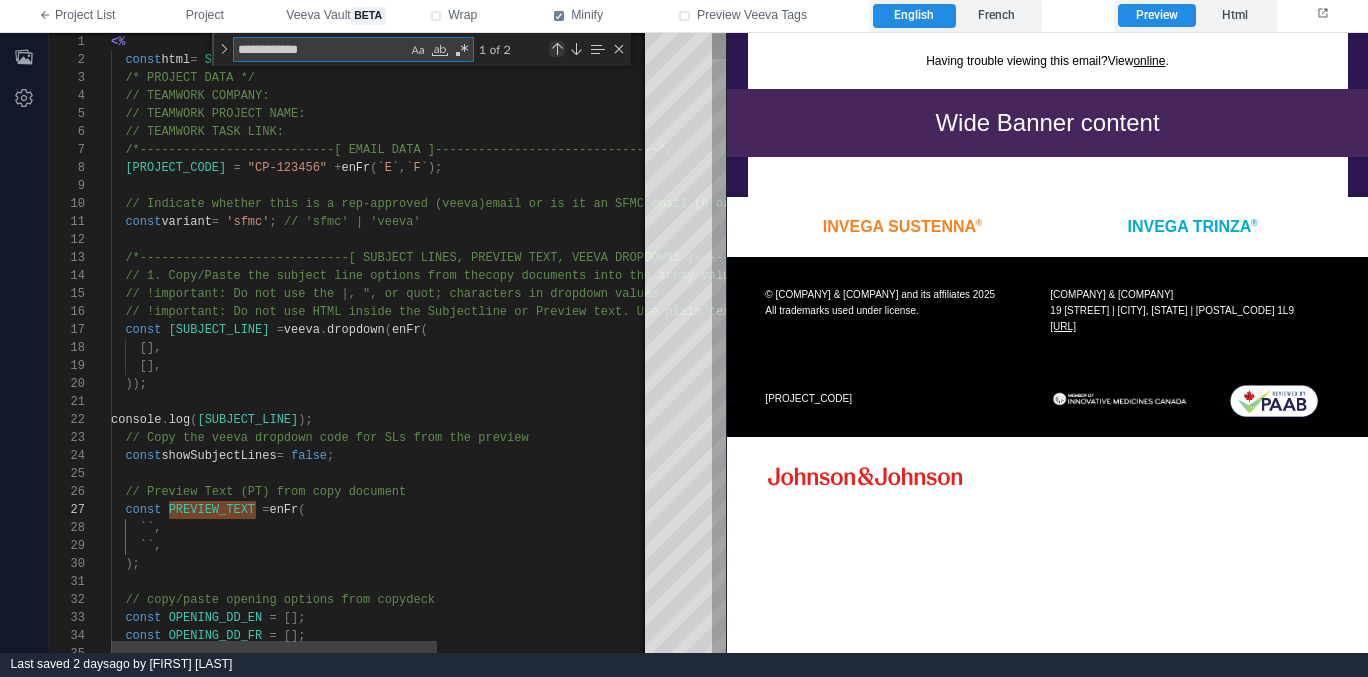 click at bounding box center (557, 49) 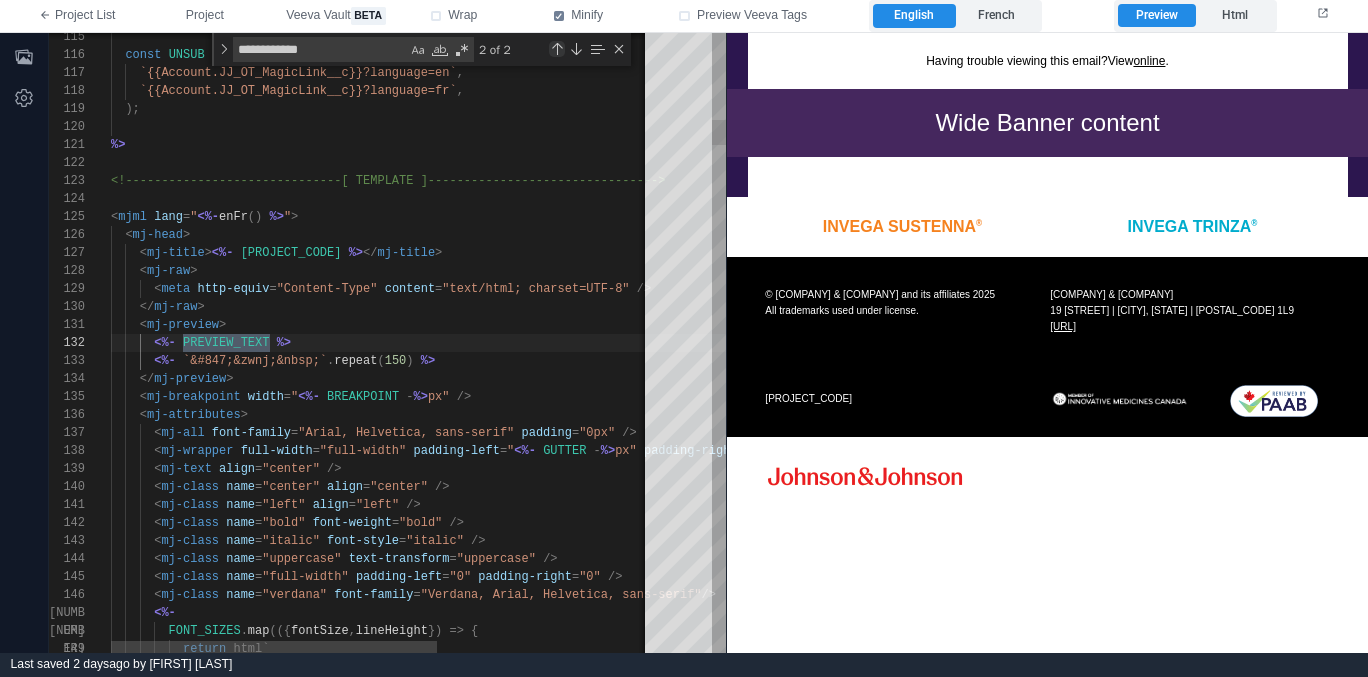scroll, scrollTop: 180, scrollLeft: 159, axis: both 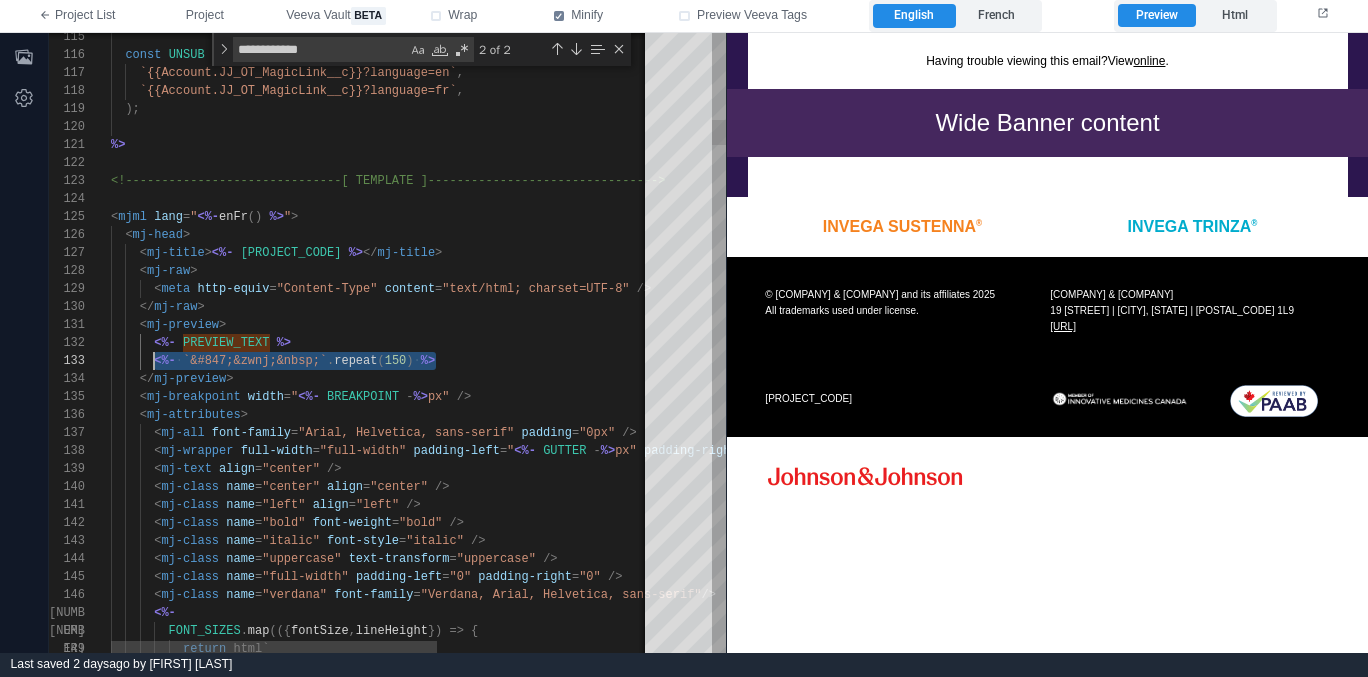 drag, startPoint x: 478, startPoint y: 364, endPoint x: 153, endPoint y: 362, distance: 325.00616 